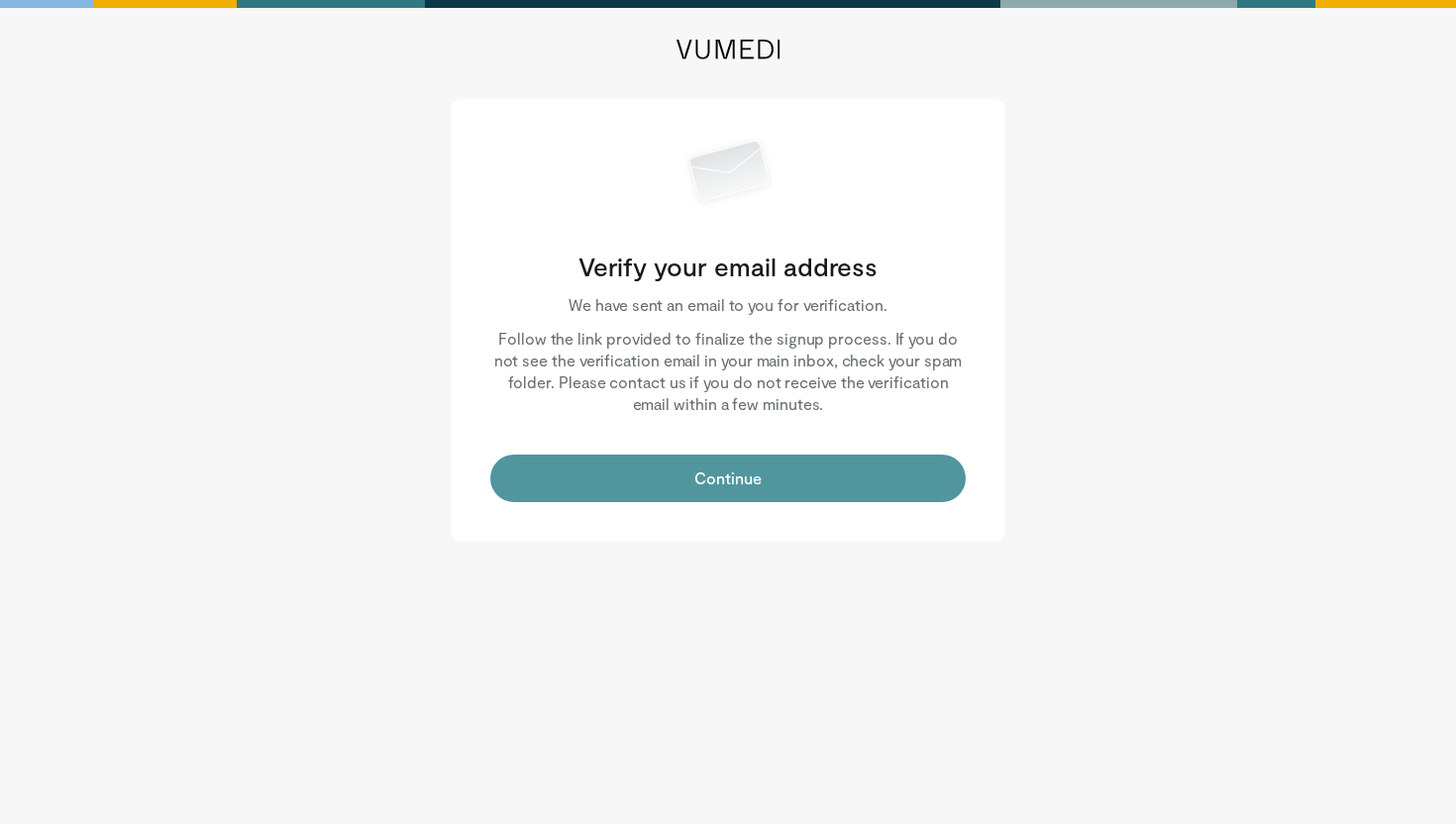 scroll, scrollTop: 0, scrollLeft: 0, axis: both 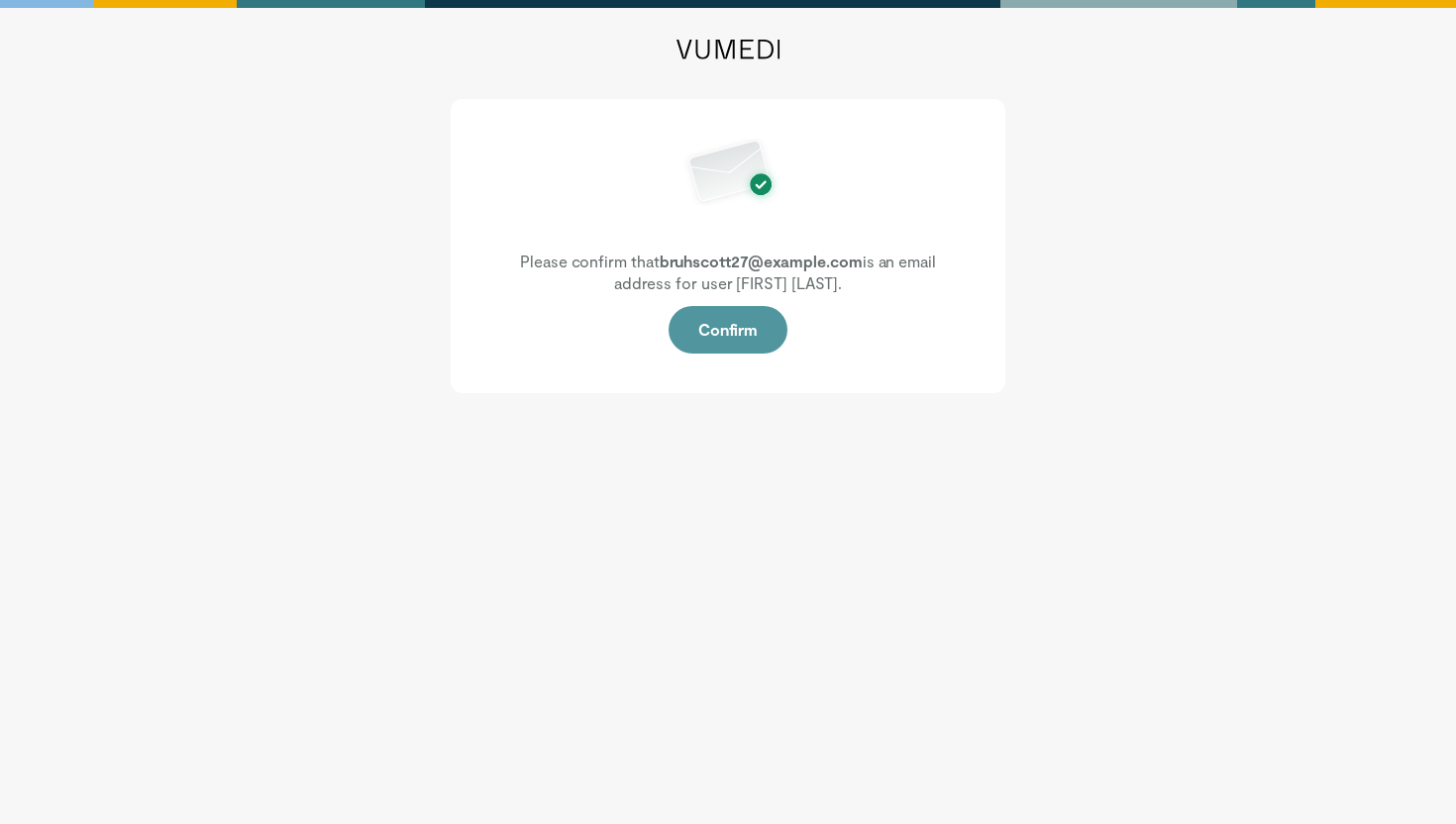 click on "Confirm" at bounding box center (728, 330) 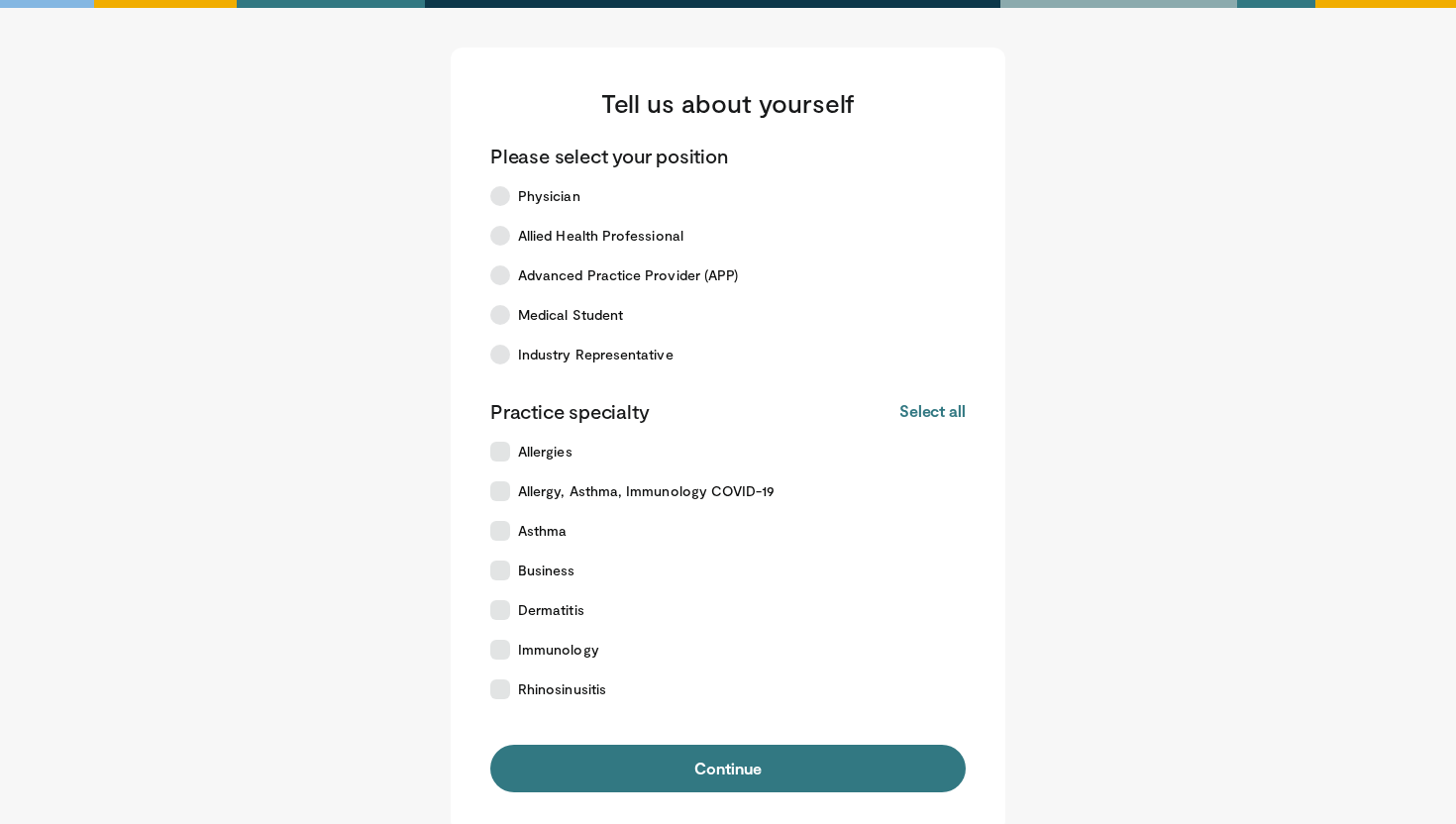 scroll, scrollTop: 0, scrollLeft: 0, axis: both 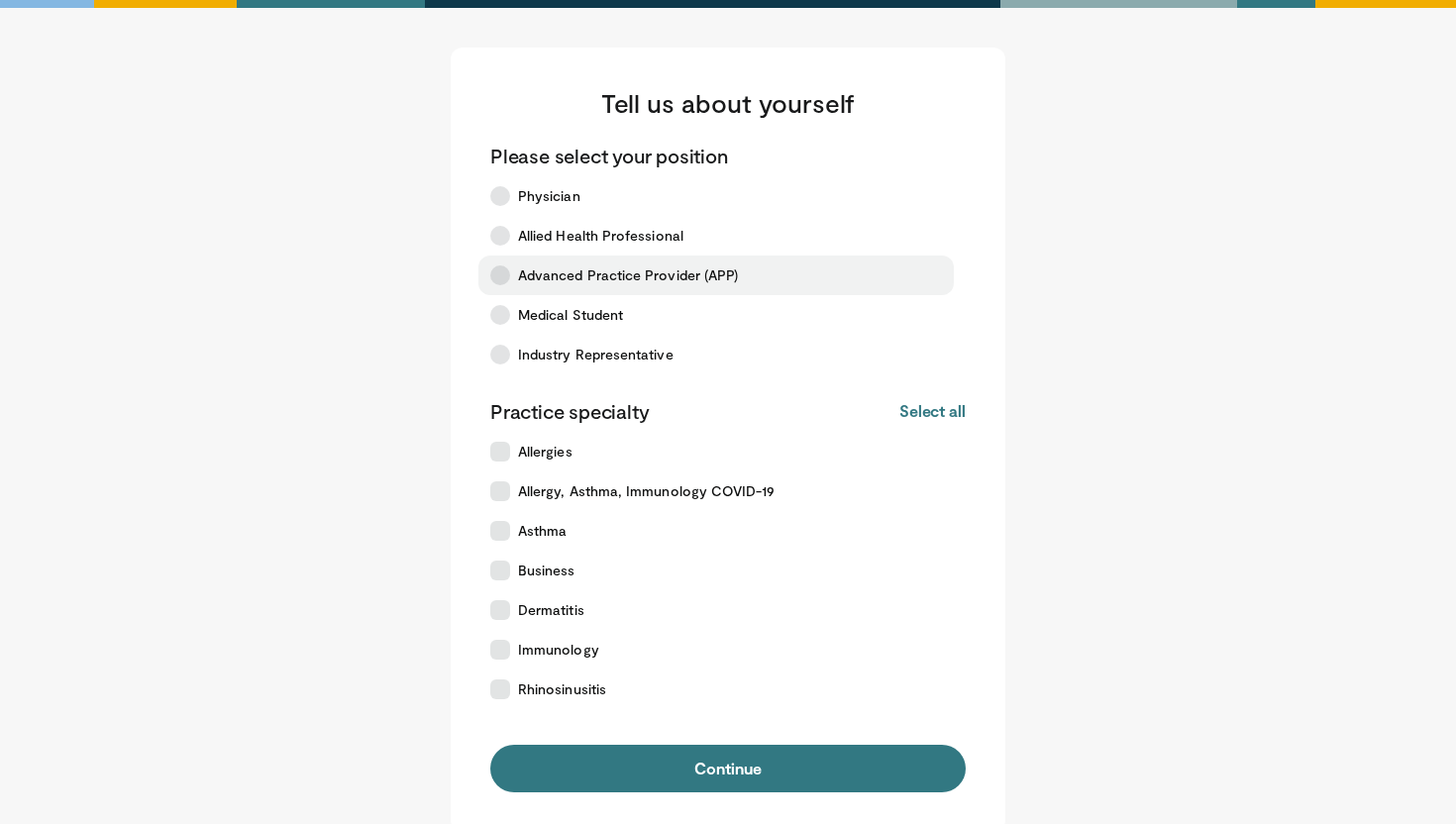 click on "Advanced Practice Provider (APP)" at bounding box center [716, 275] 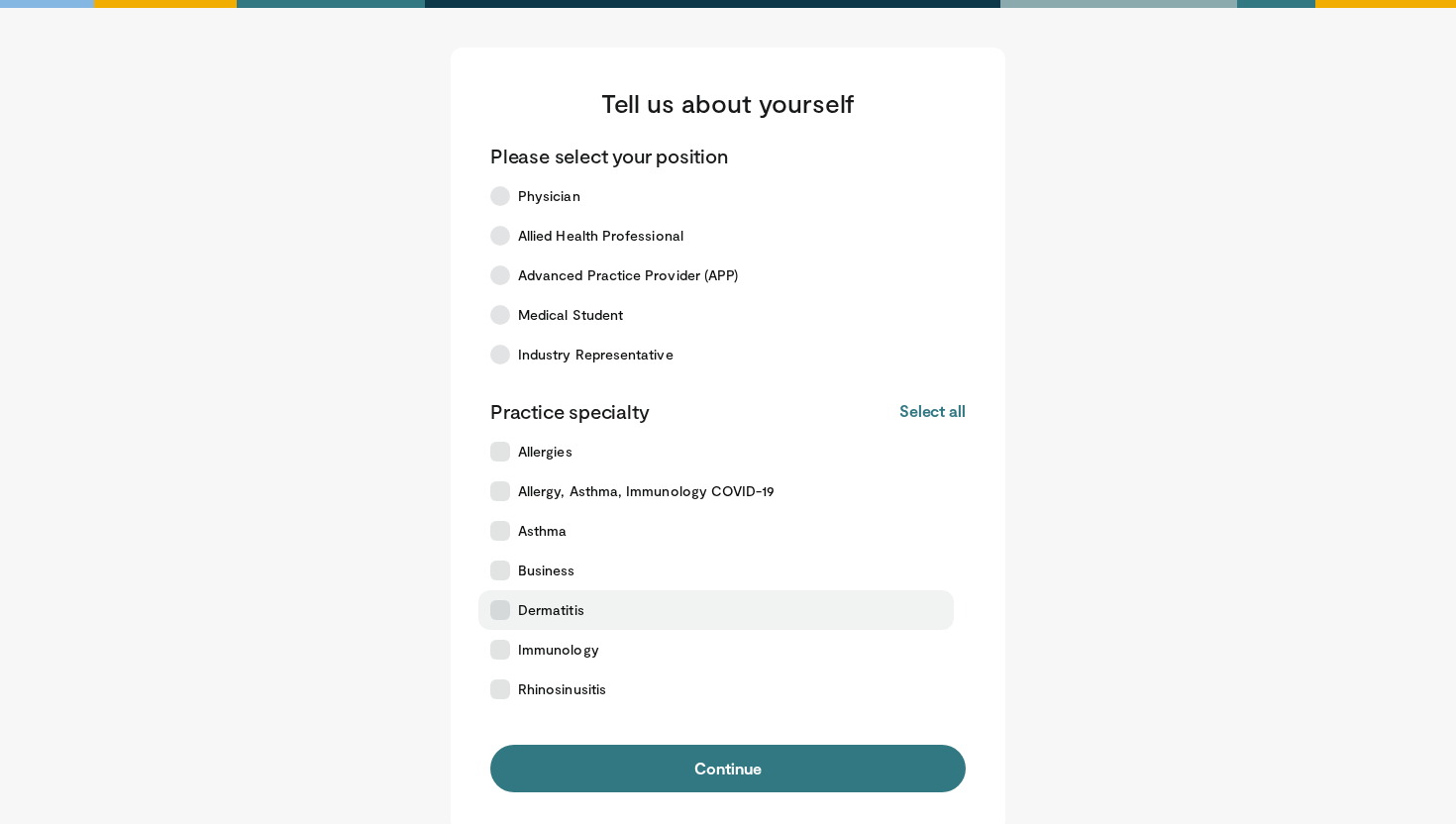click on "Dermatitis" at bounding box center (716, 610) 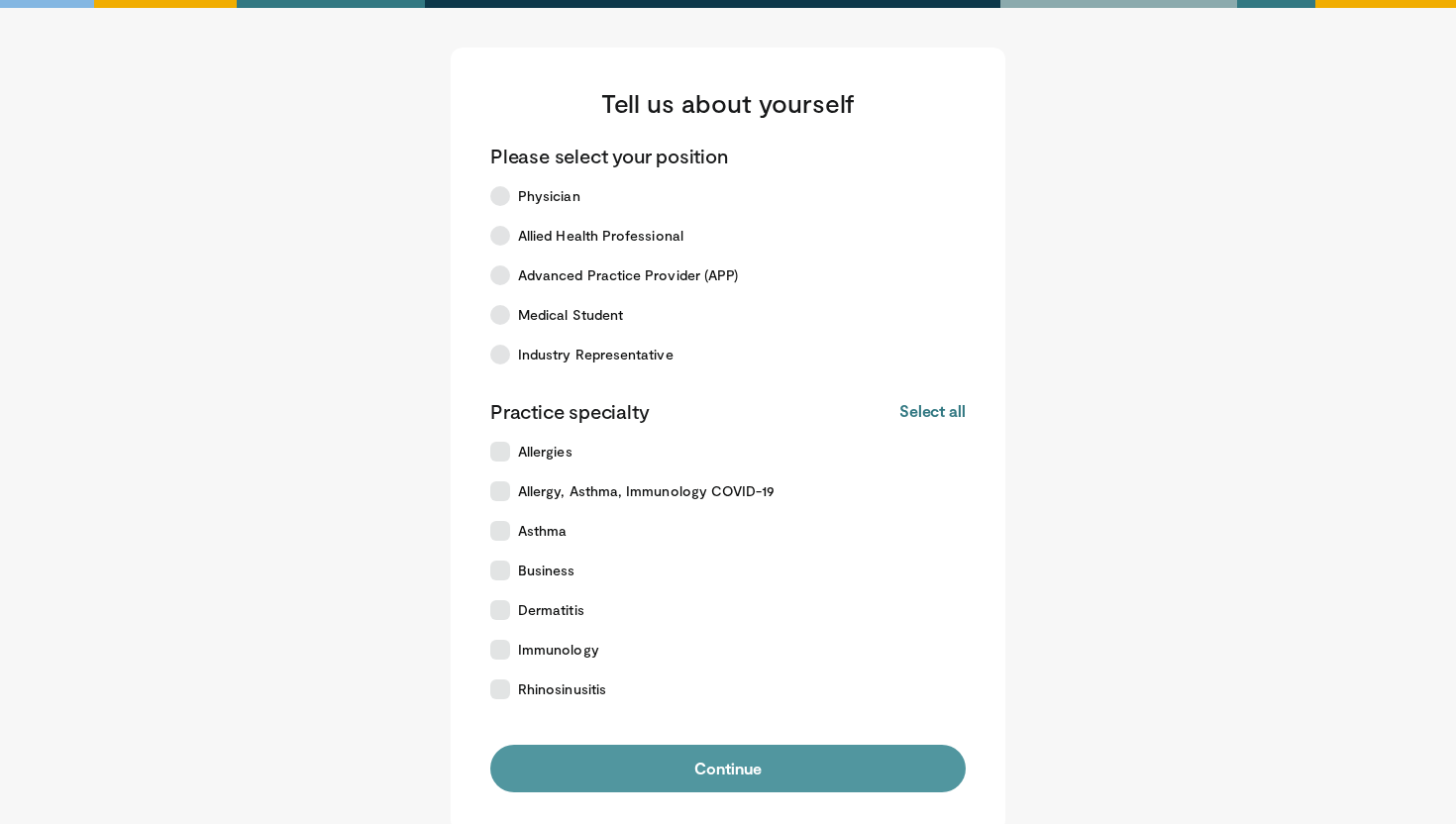 click on "Continue" at bounding box center (728, 769) 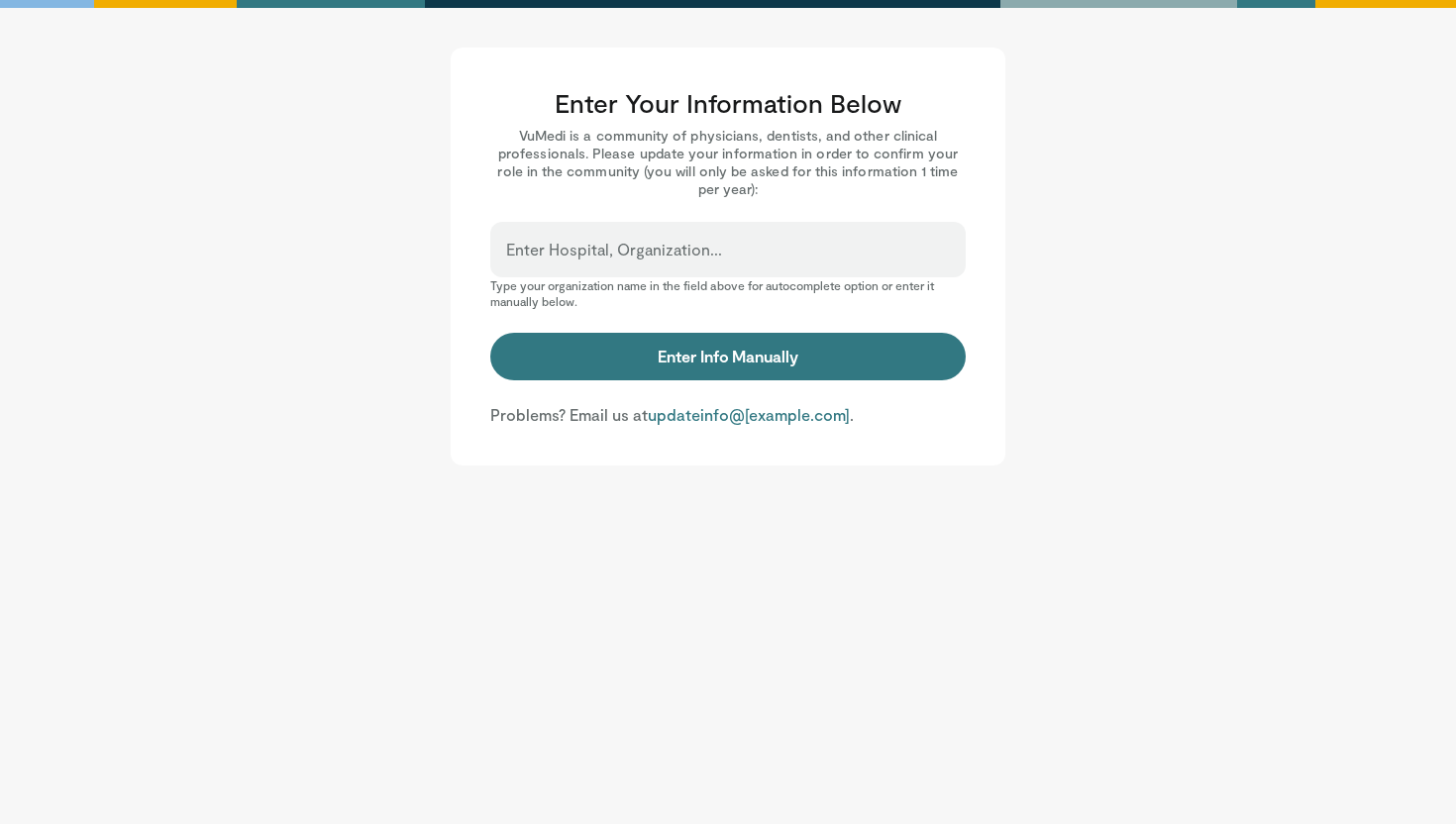 scroll, scrollTop: 0, scrollLeft: 0, axis: both 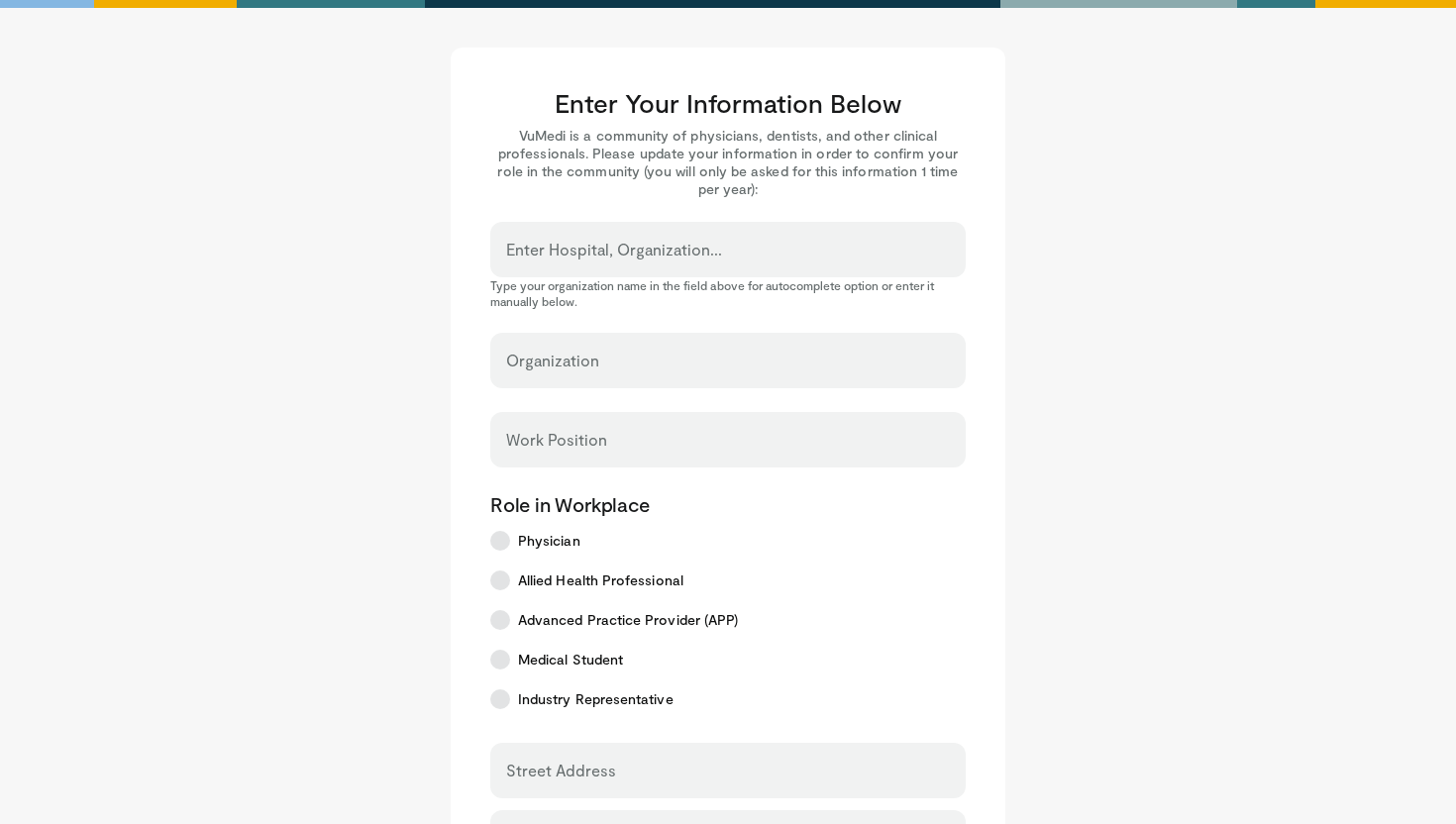 click on "Enter Hospital, Organization..." at bounding box center (728, 258) 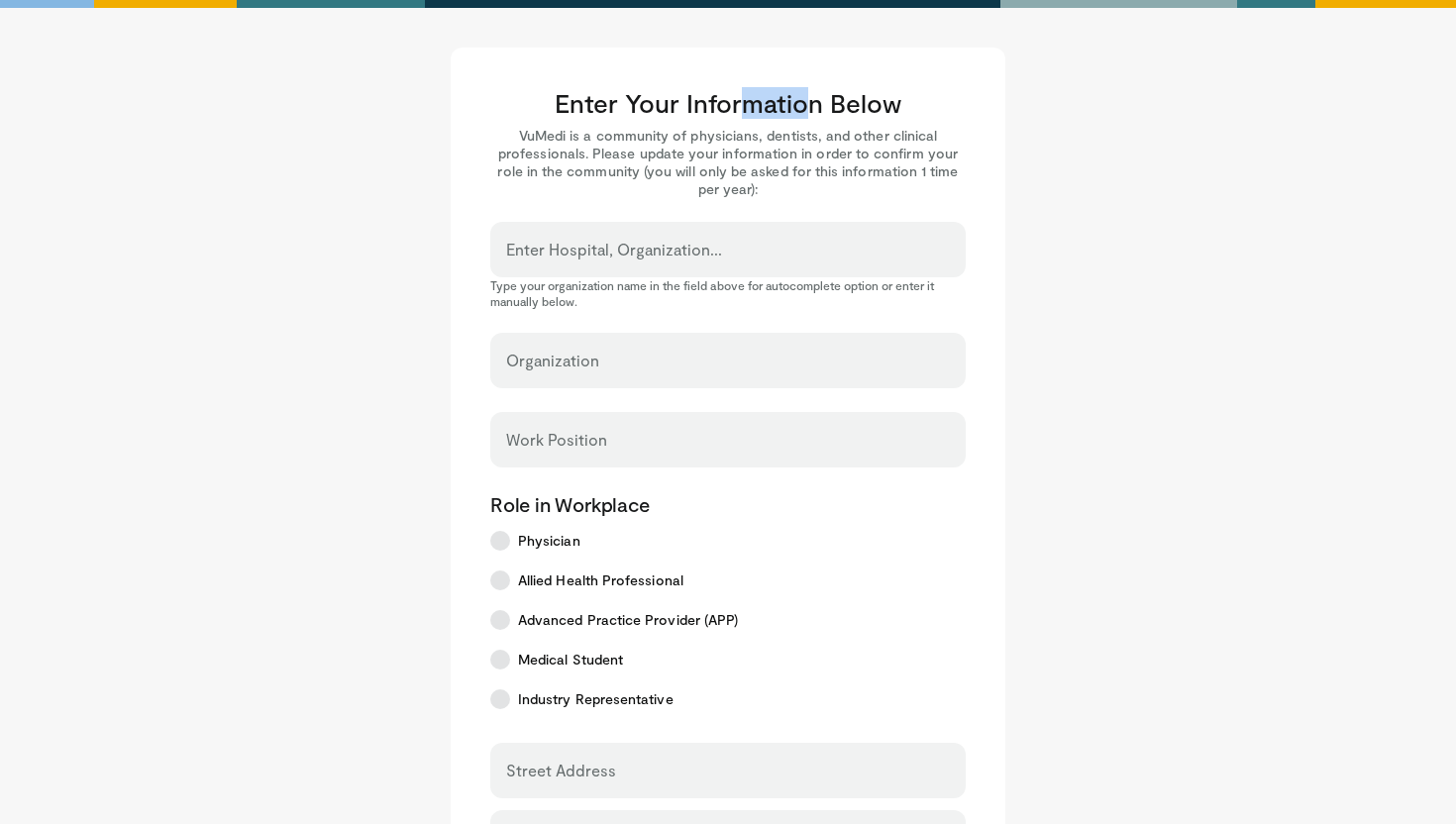 click on "Enter Your Information Below
VuMedi is a community of physicians, dentists, and other clinical professionals.
Please update your information in order to confirm your role in the community
(you will only be asked for this information 1 time per year):
Enter Hospital, Organization...
Type your organization name in the field above for autocomplete option or enter it manually below.
Organization
Work Position
Role in Workplace
Physician
*" at bounding box center (728, 412) 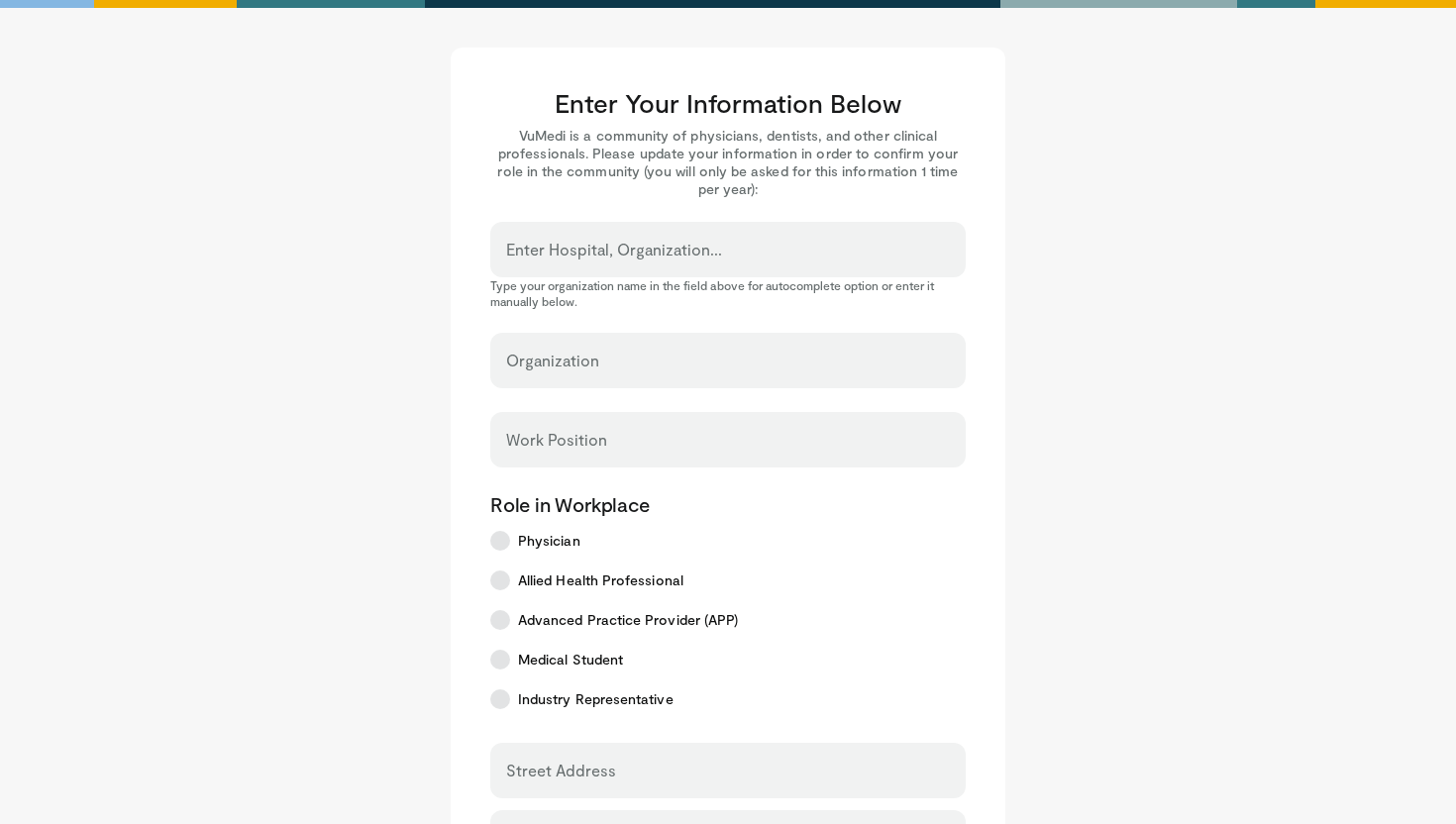 click on "Enter Hospital, Organization..." at bounding box center [614, 250] 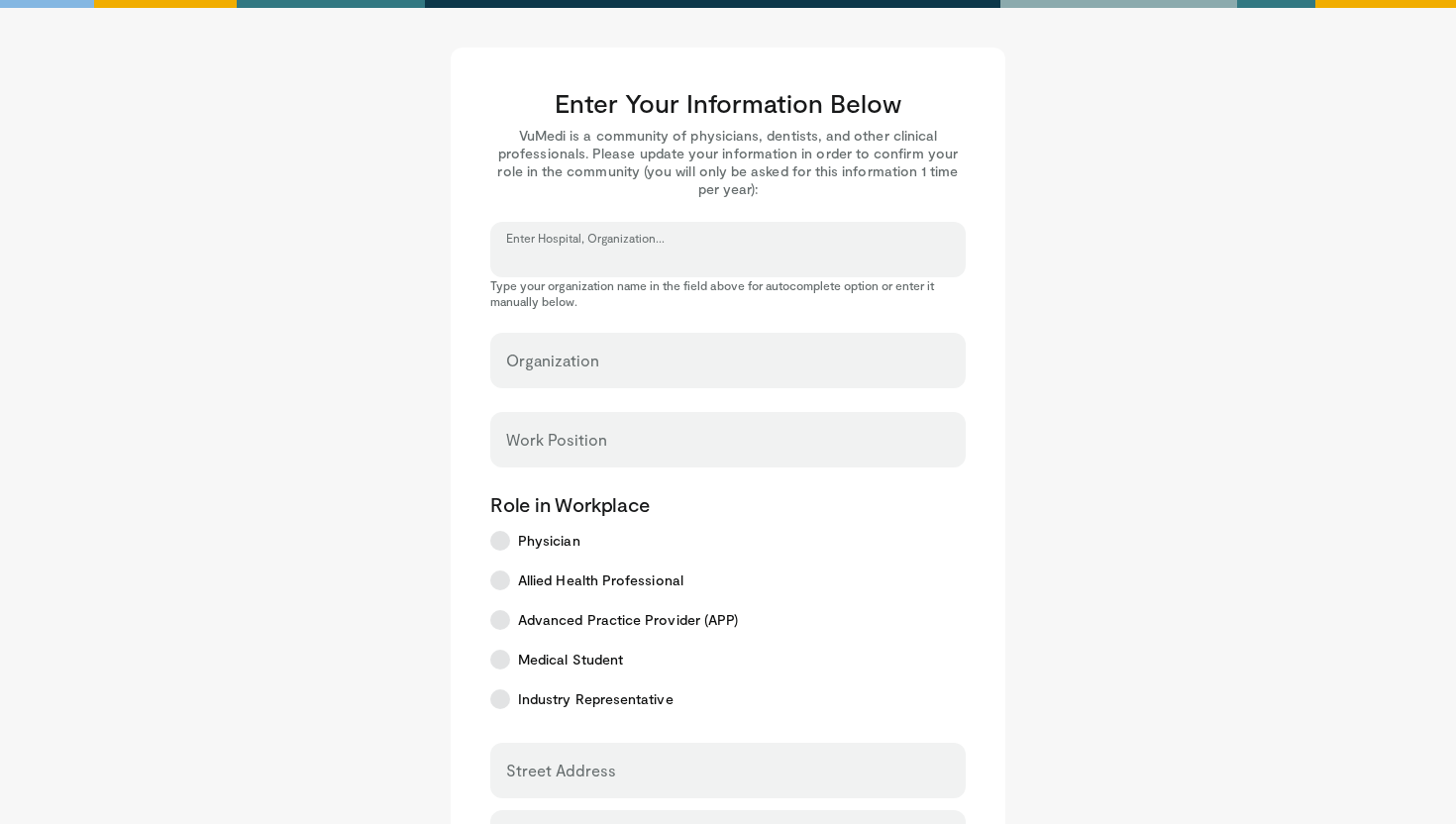 click on "Enter Hospital, Organization..." at bounding box center (728, 258) 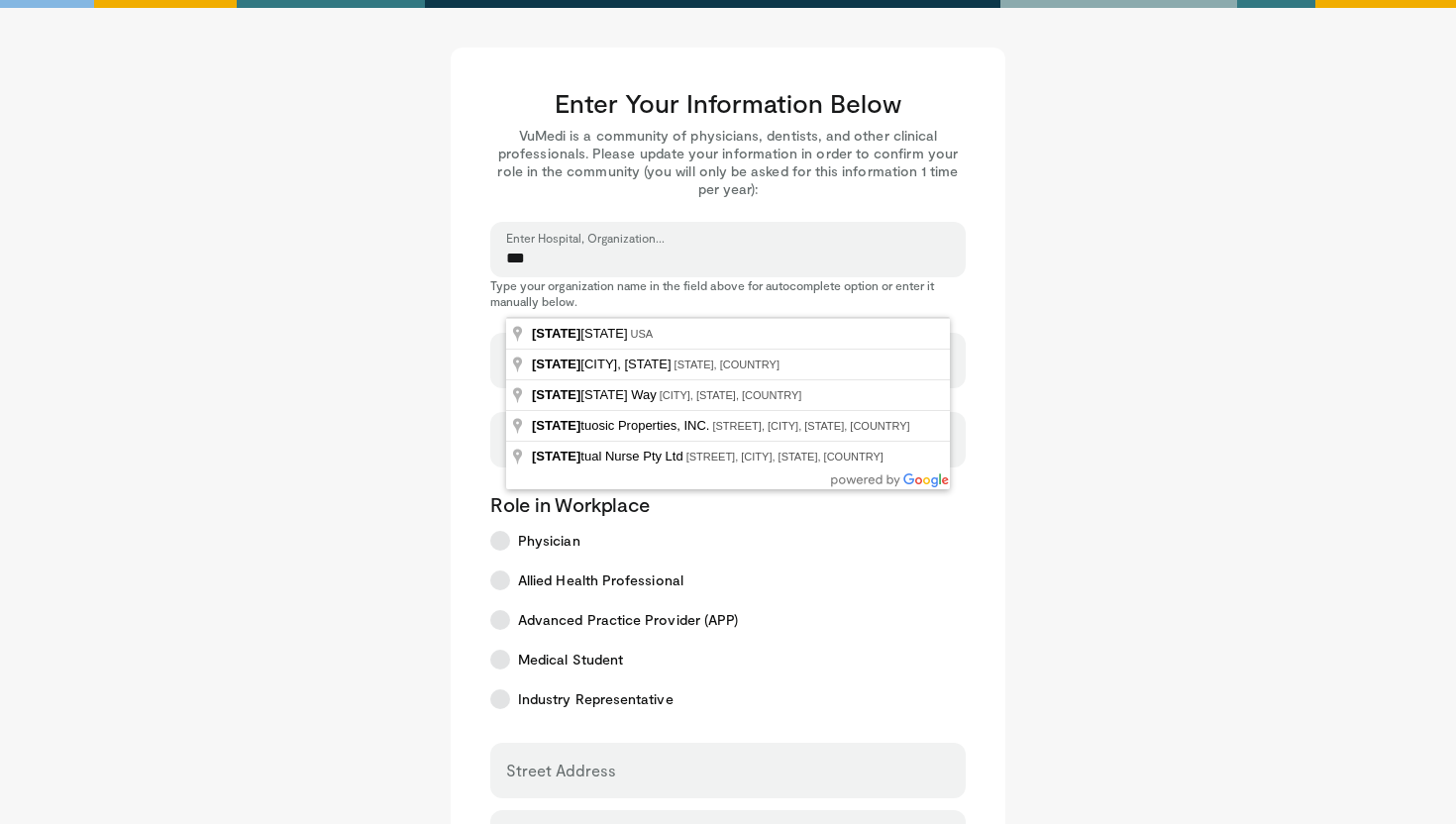 type on "**********" 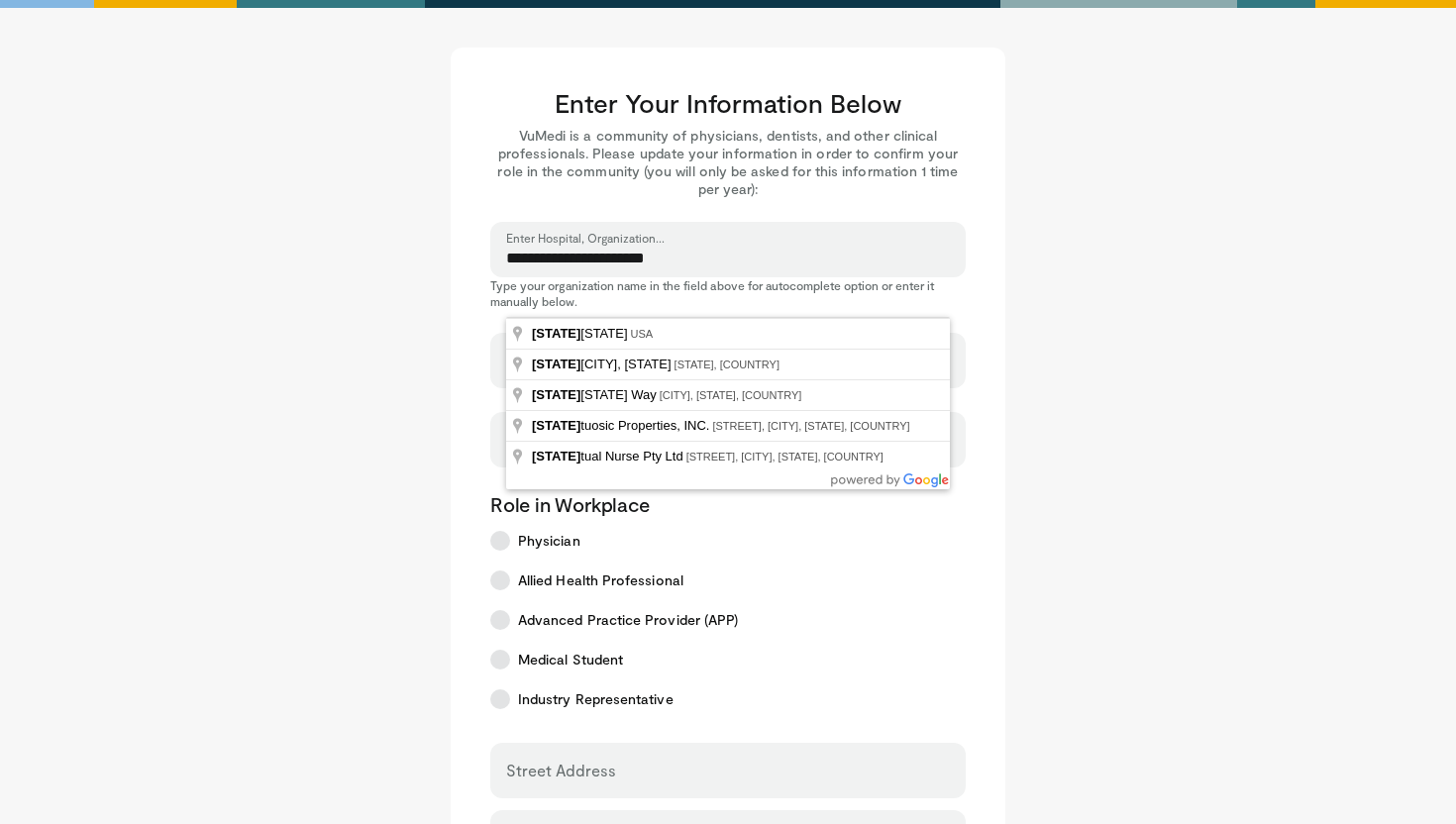 select on "**" 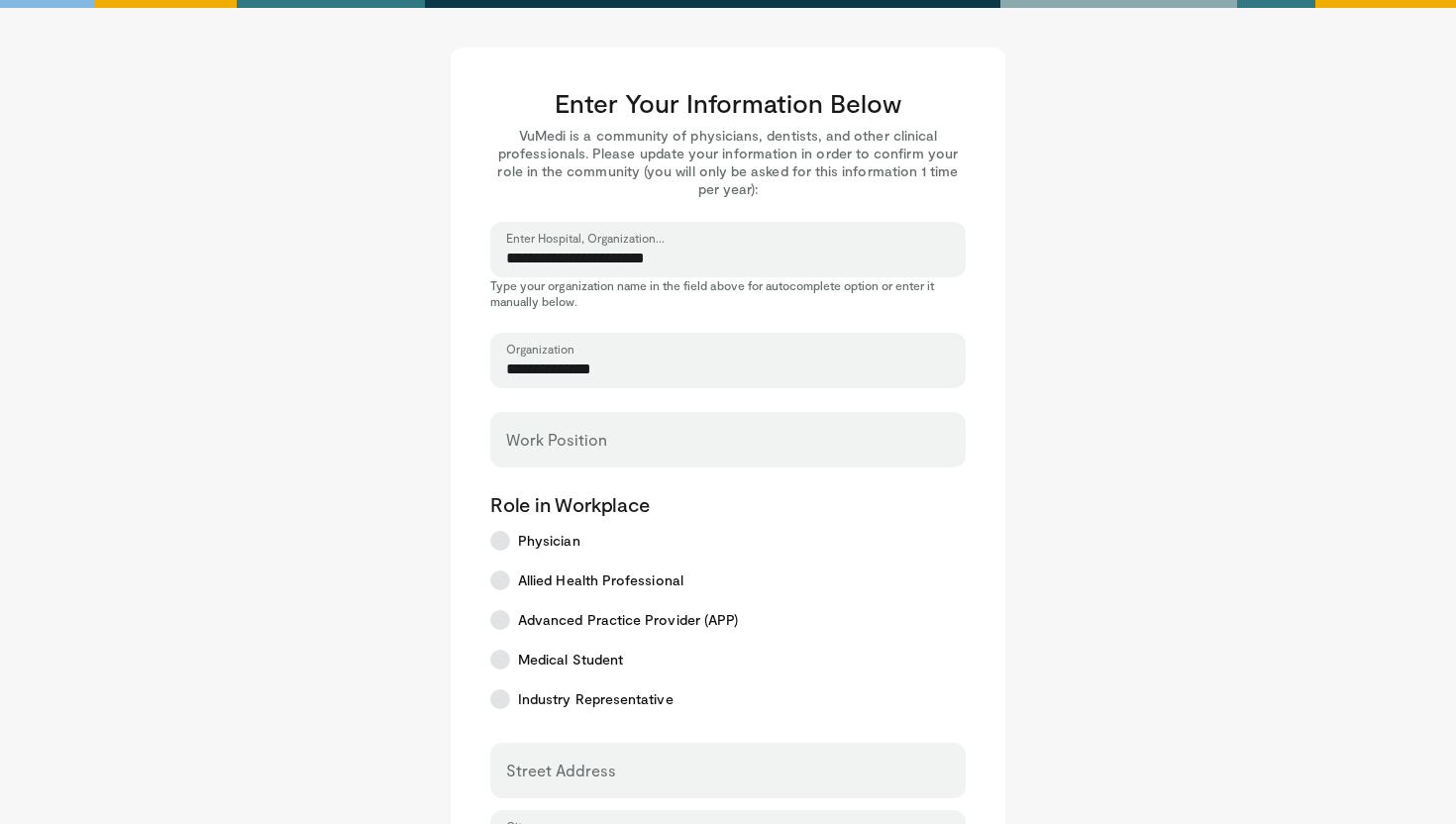 click on "**********" at bounding box center (728, 369) 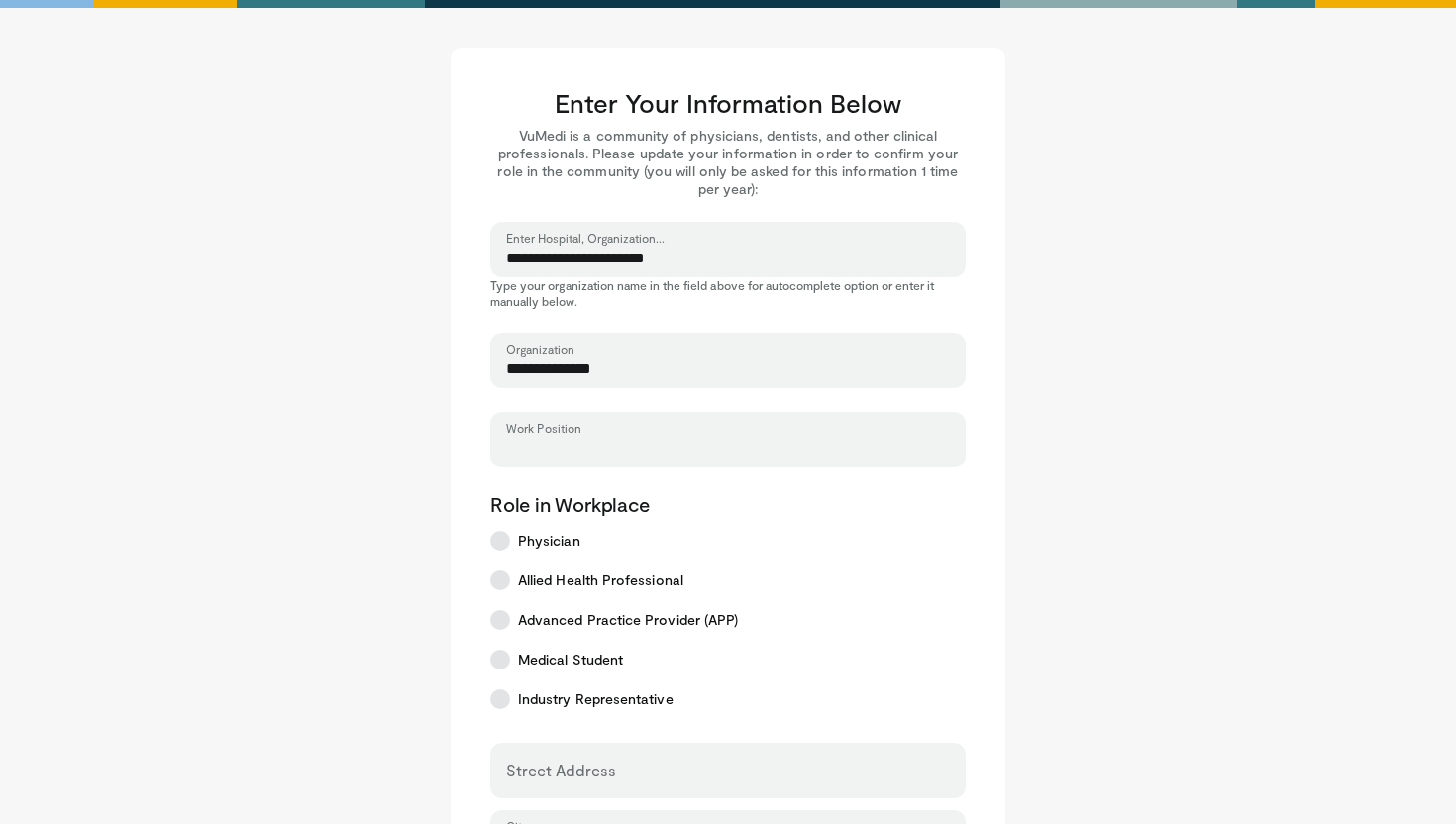 click on "Work Position" at bounding box center (728, 449) 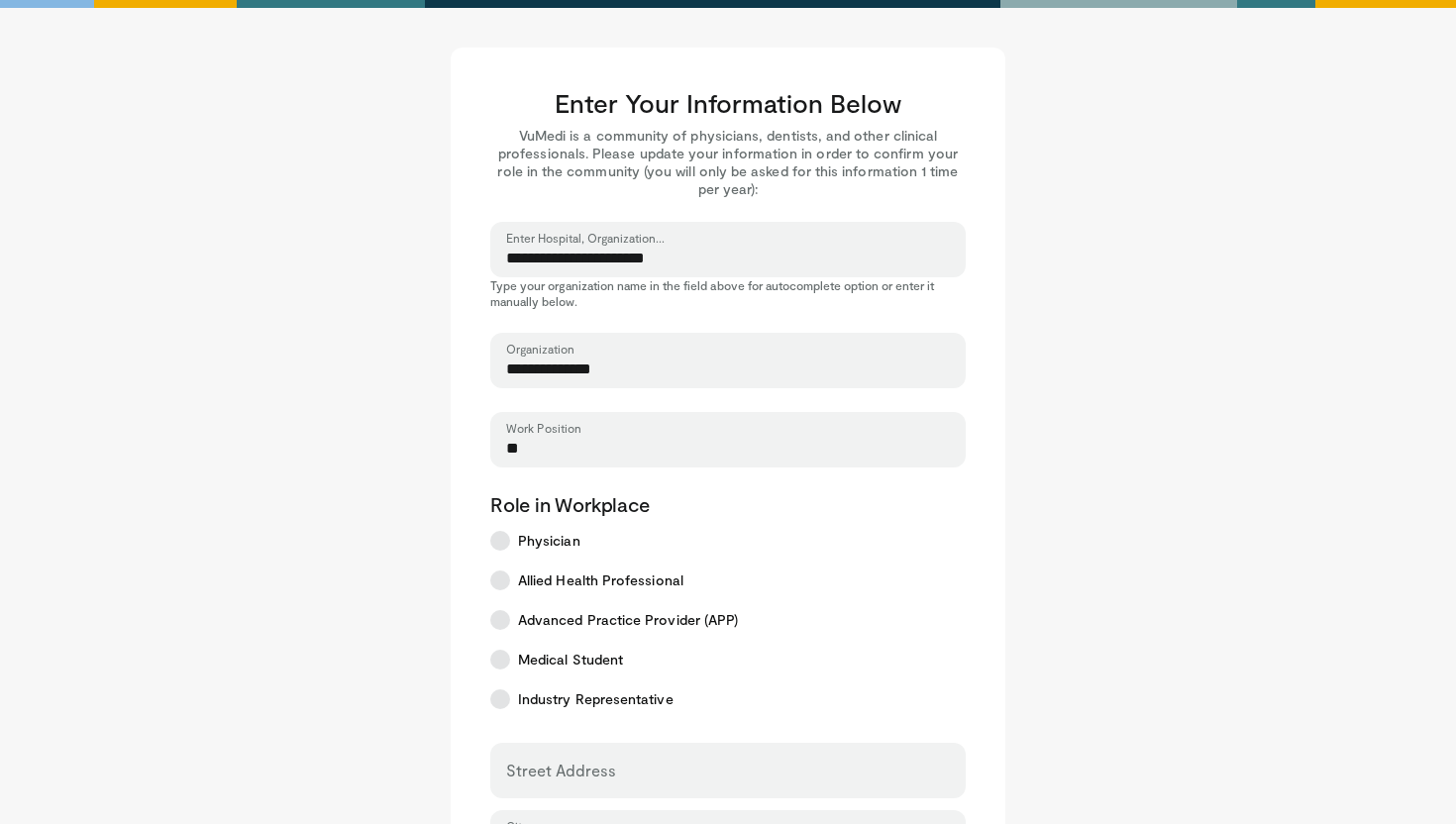 type on "*" 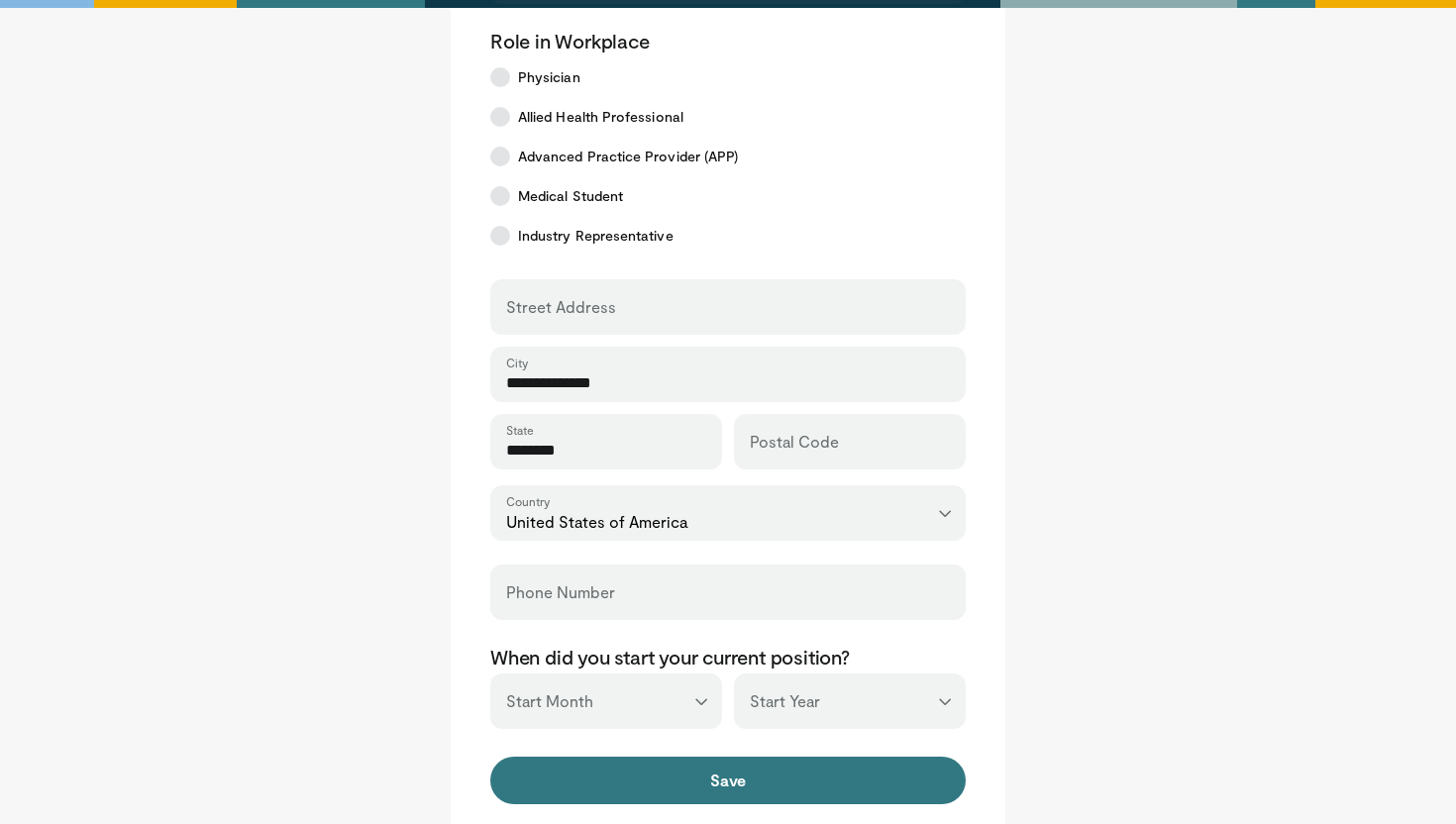 scroll, scrollTop: 729, scrollLeft: 0, axis: vertical 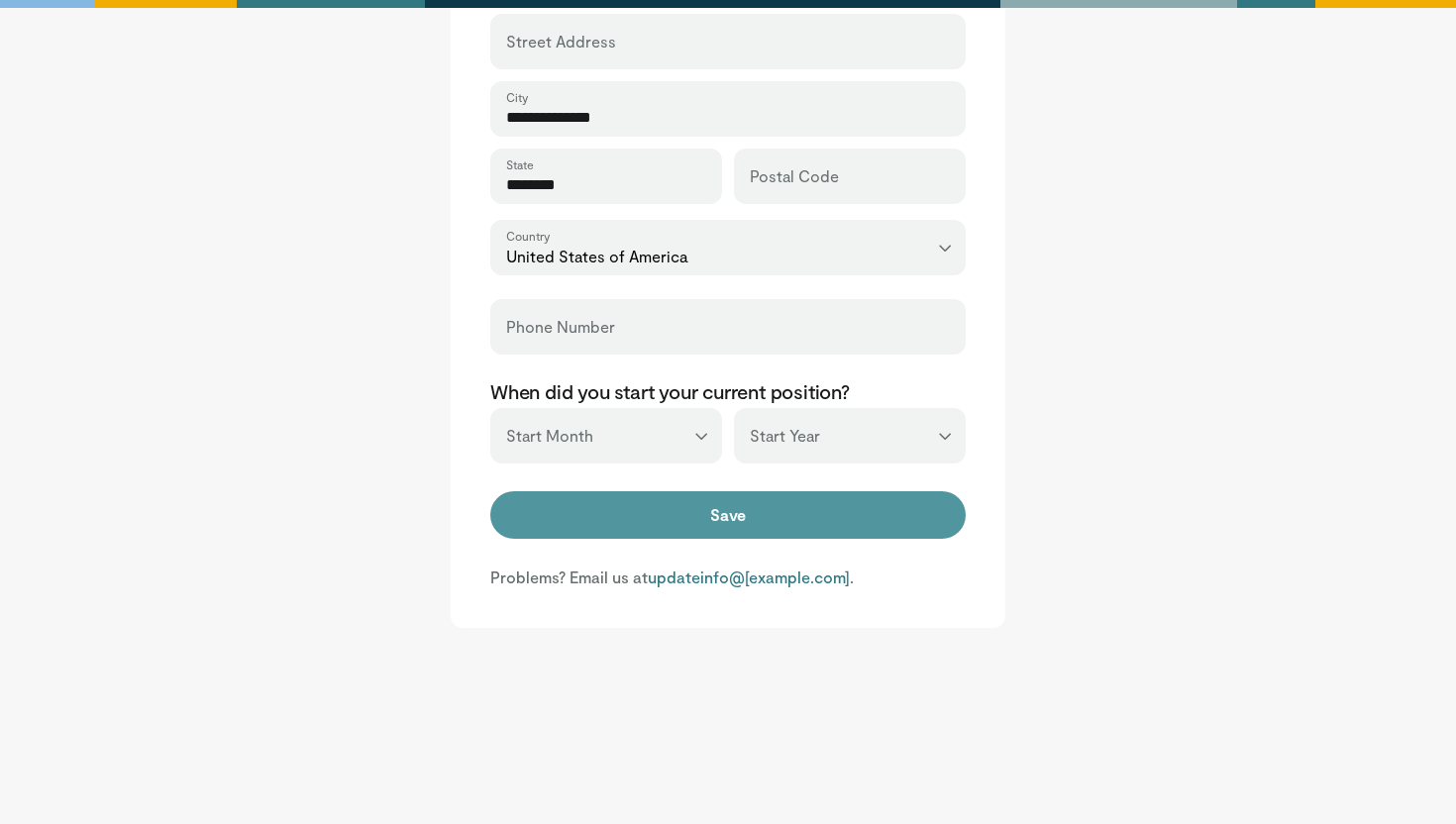 type on "*****" 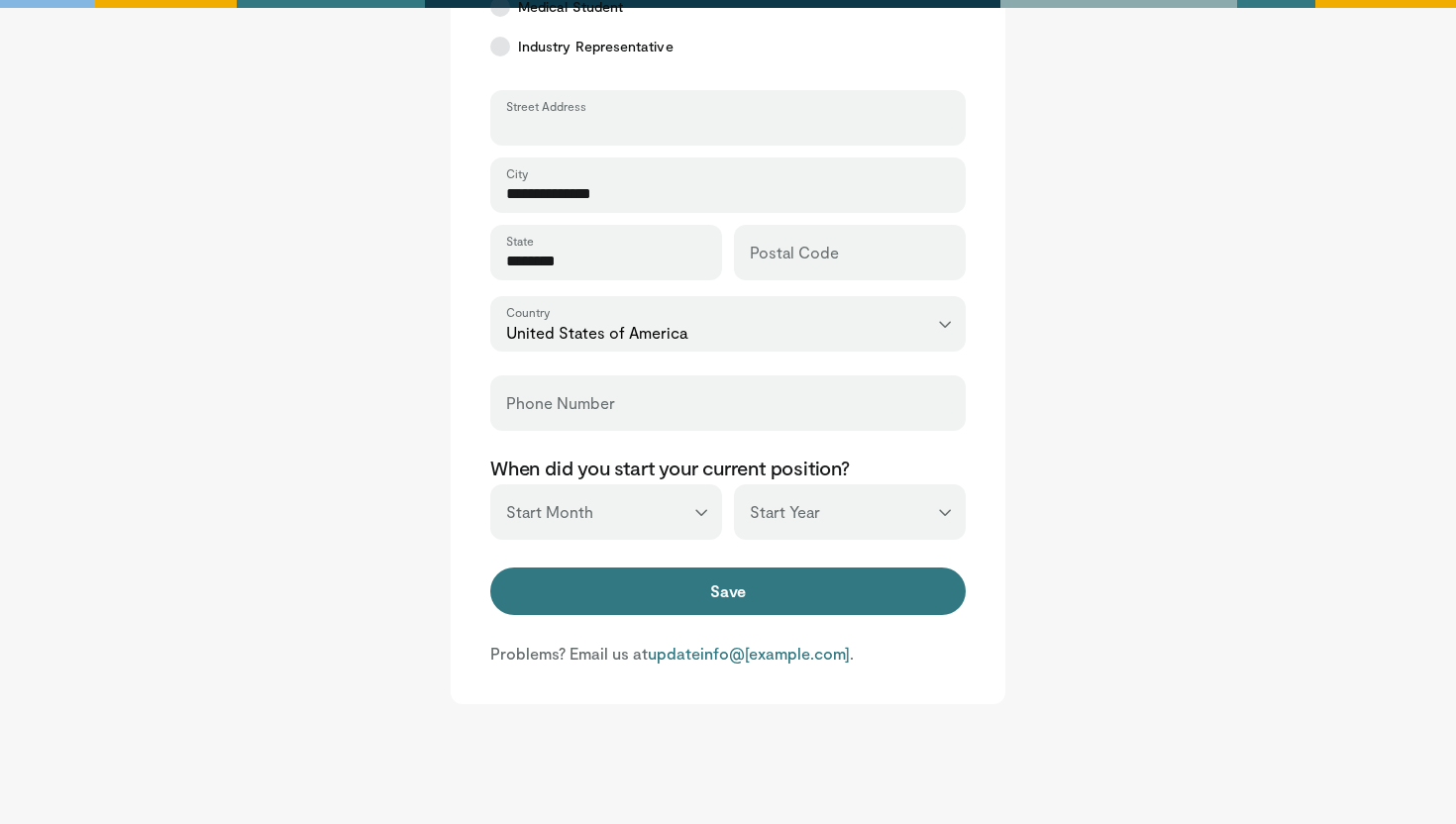 scroll, scrollTop: 652, scrollLeft: 0, axis: vertical 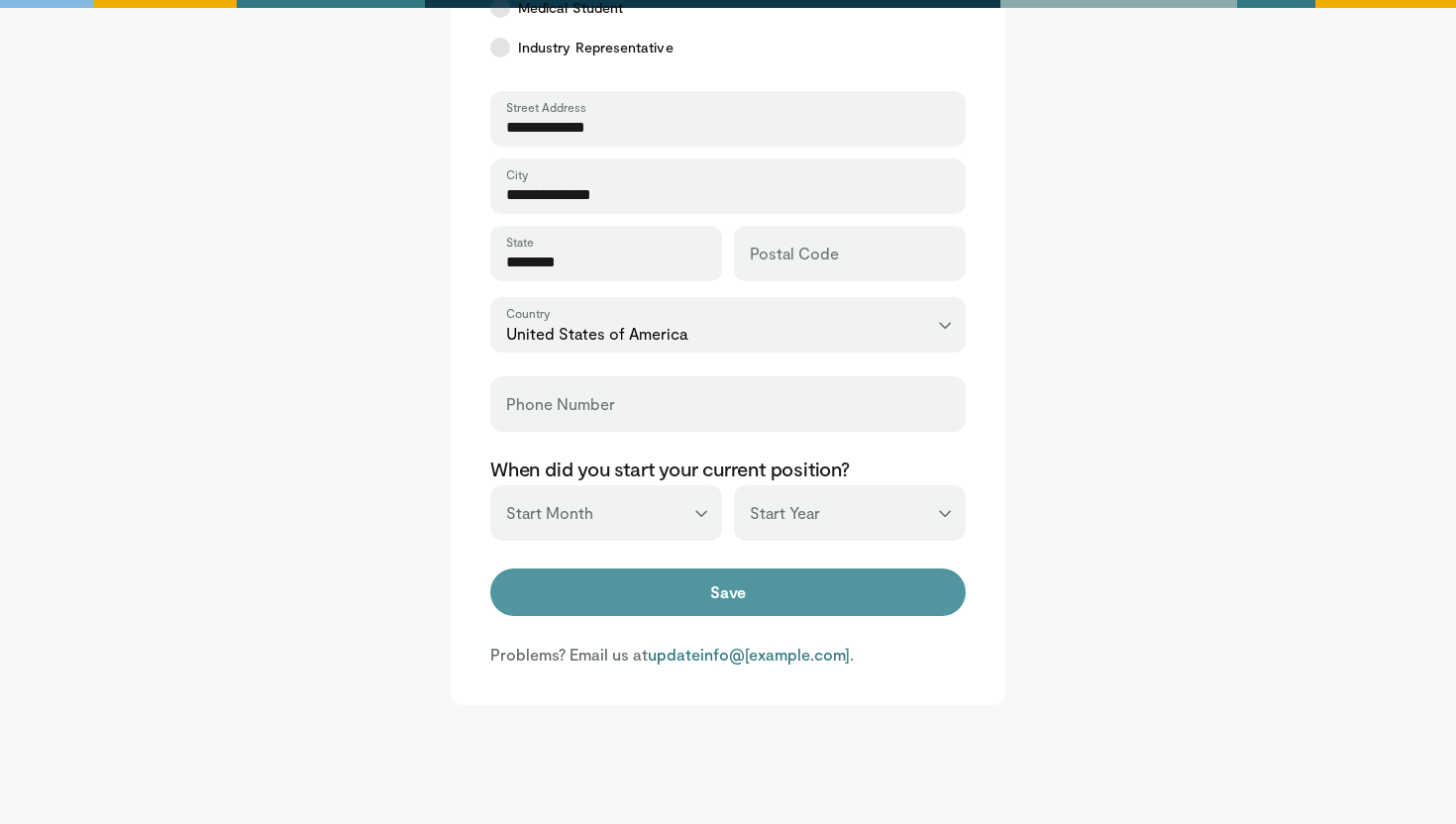 type on "**********" 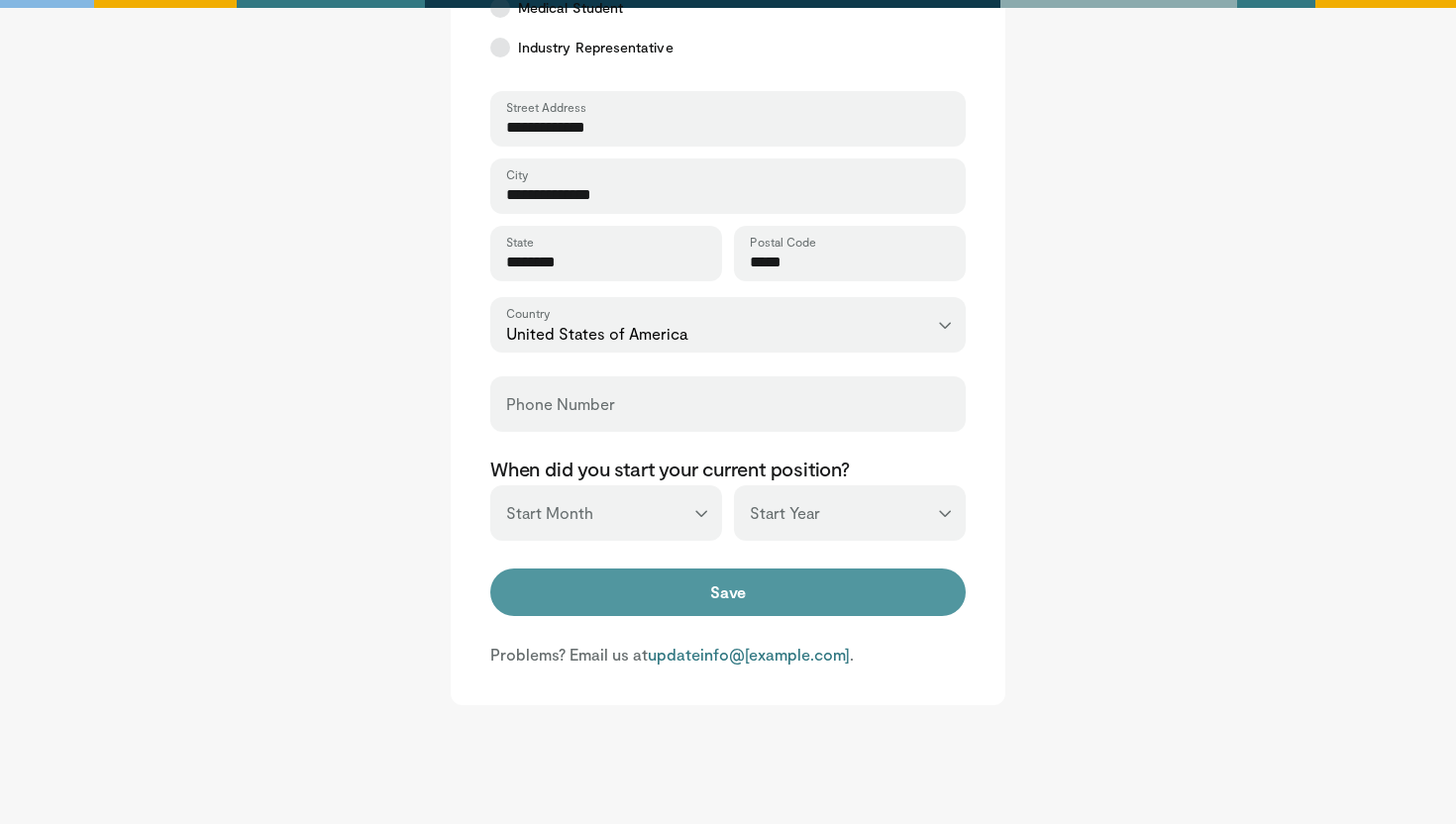 type on "*****" 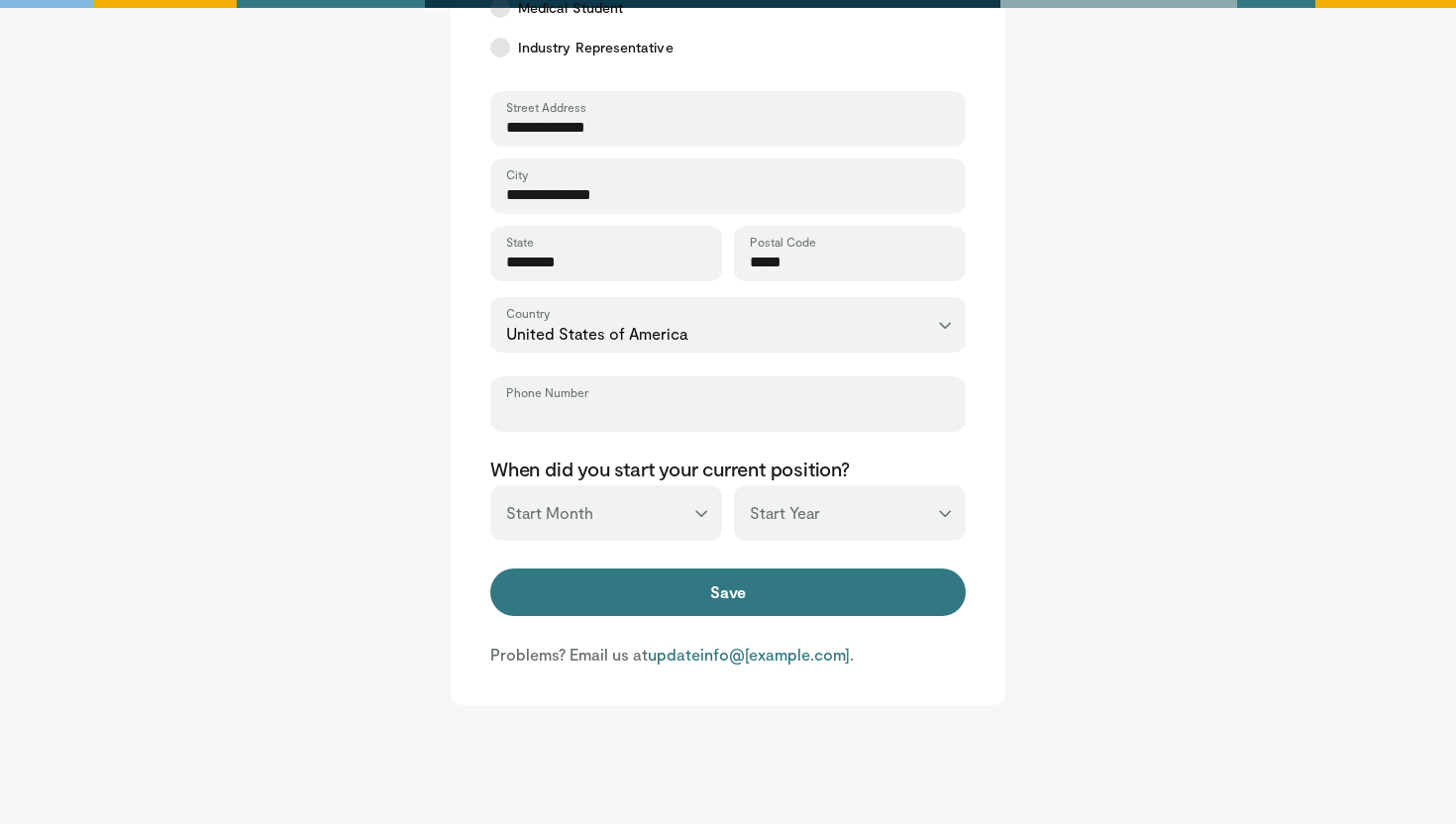 paste on "**********" 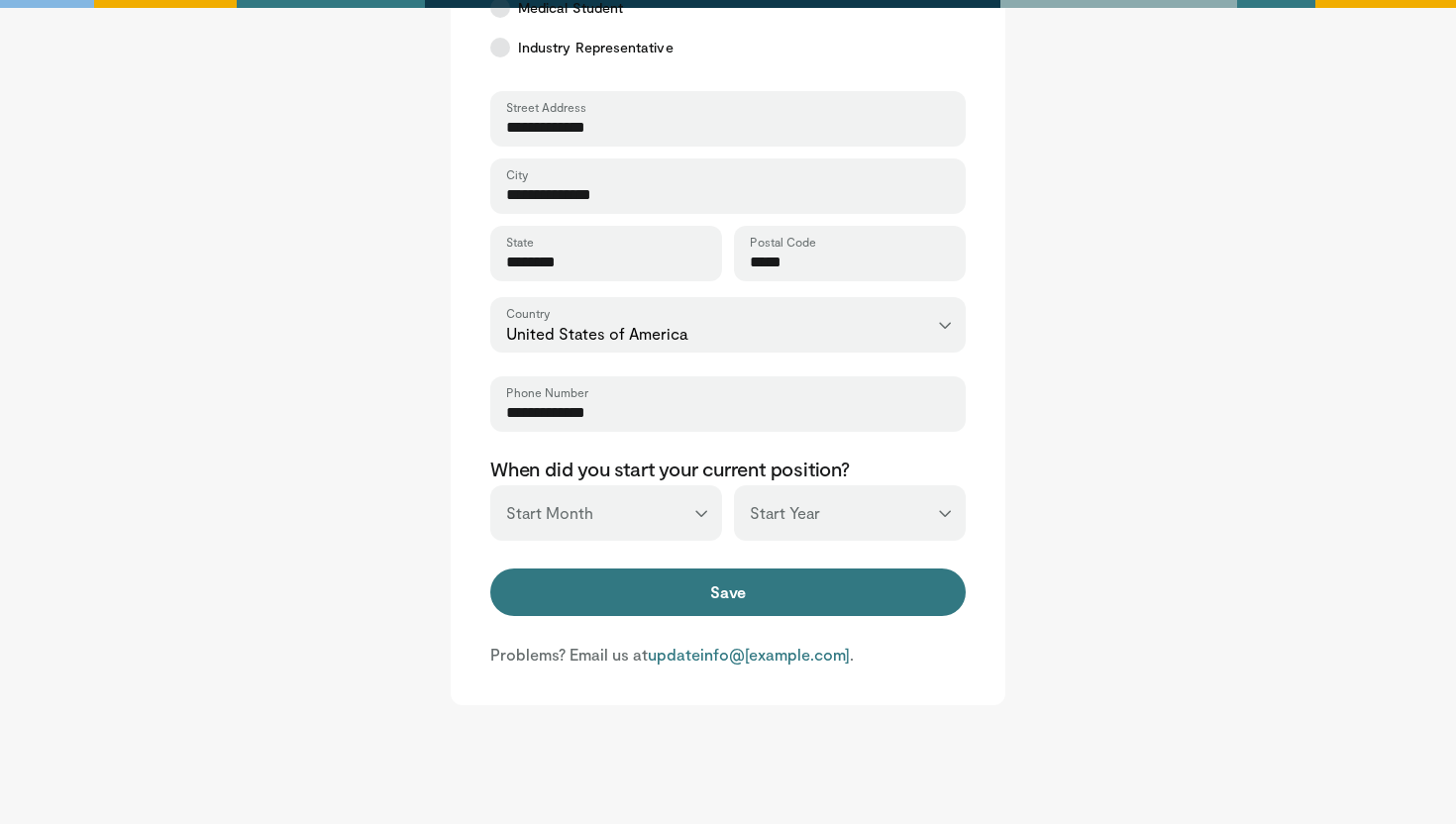 type on "**********" 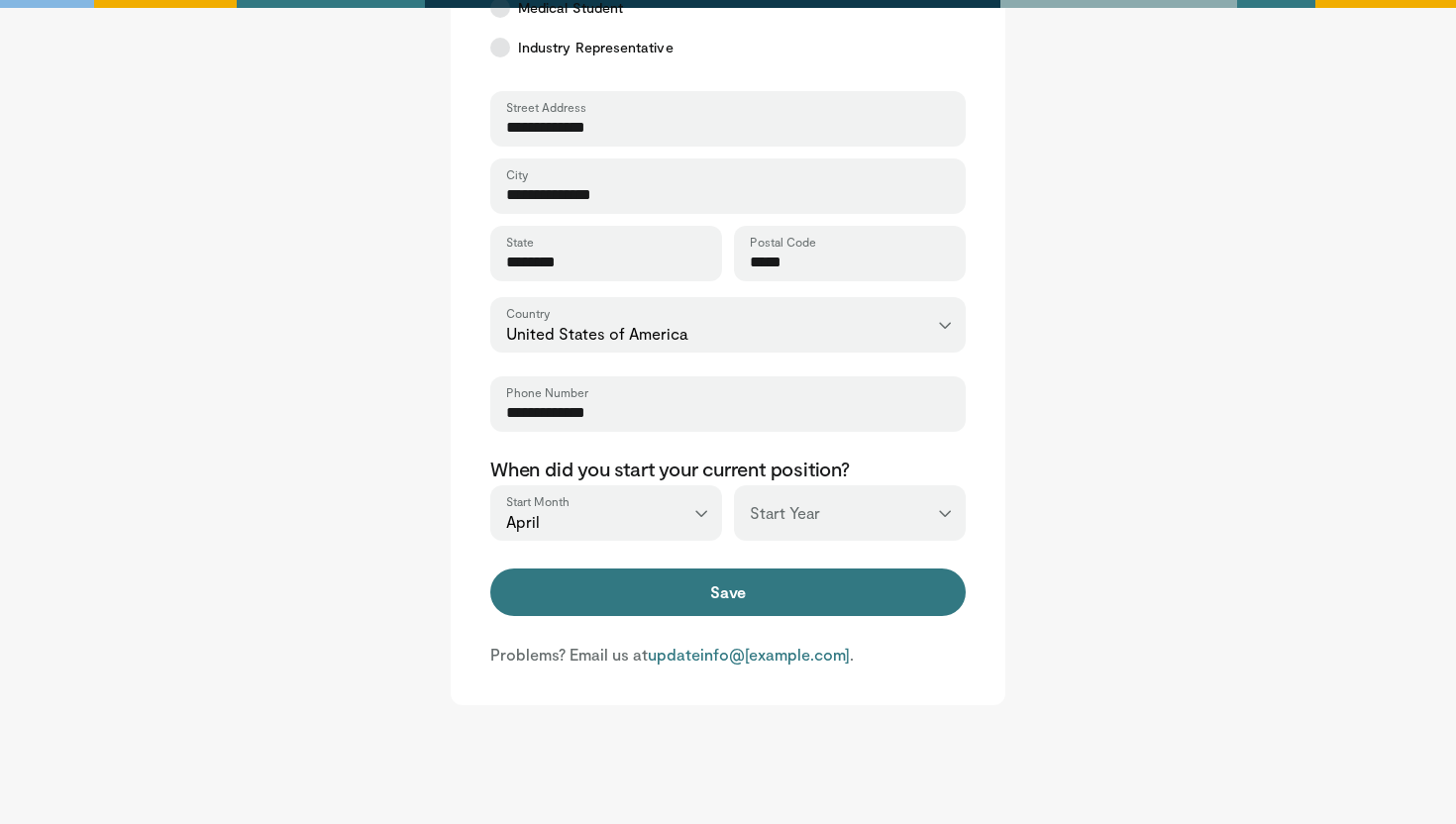 click on "***
****
****
****
****
****
****
****
****
****
****
****
****
****
****
****
****
****
****
****
****
****
****
****
****
****
****
****
****
**** **** **** **** ****" at bounding box center (850, 513) 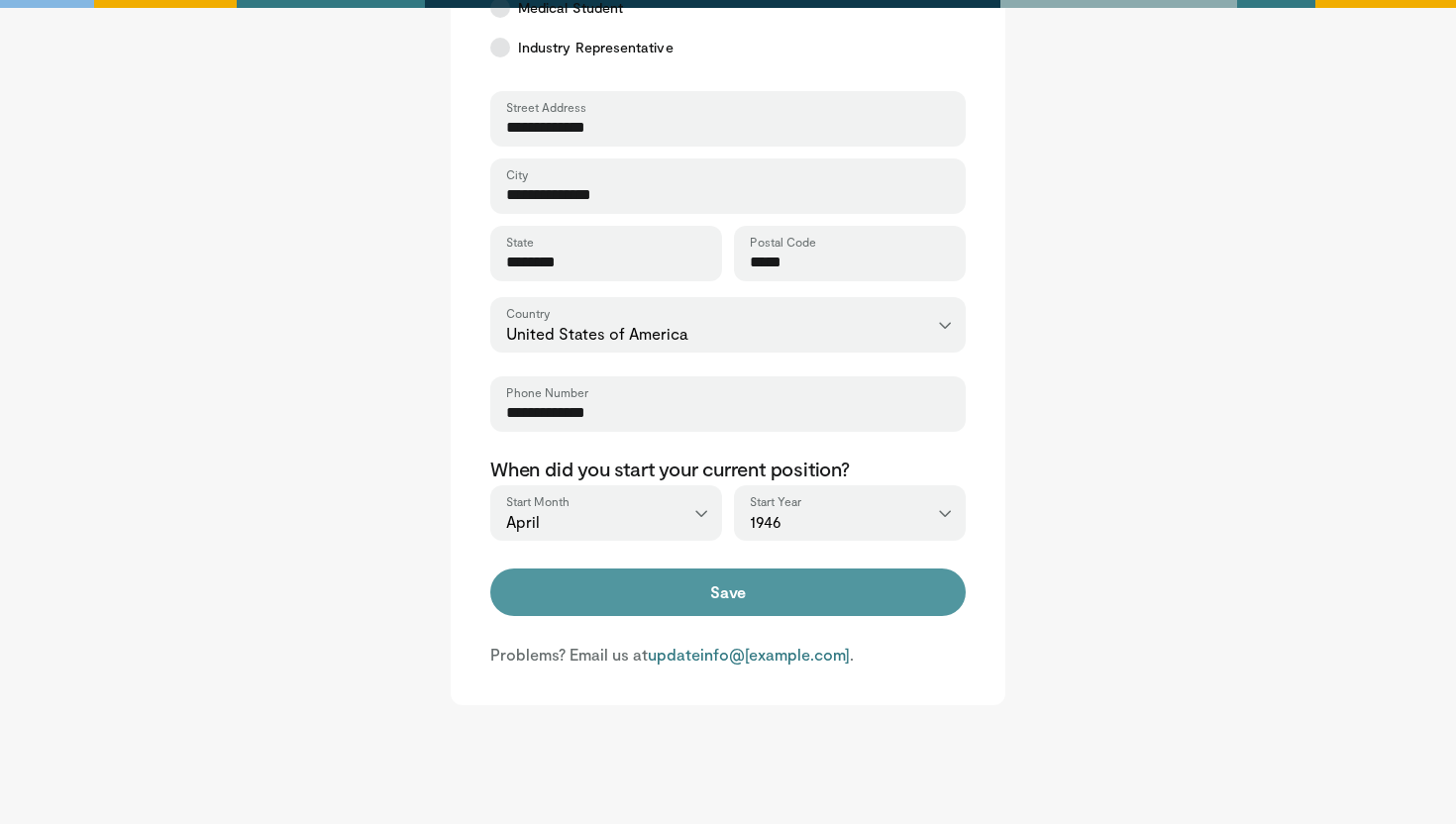 click on "Save" at bounding box center [728, 592] 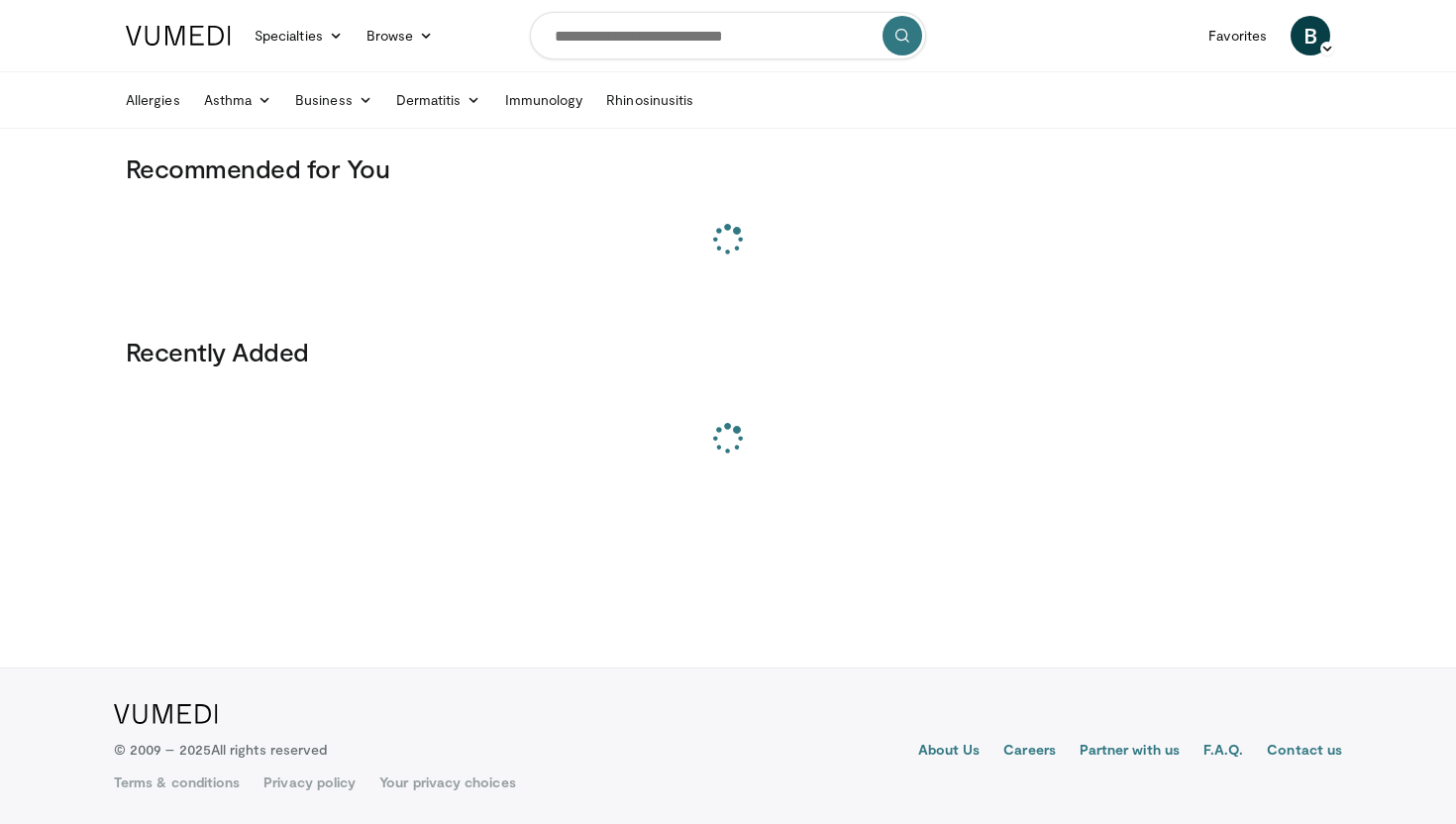 scroll, scrollTop: 0, scrollLeft: 0, axis: both 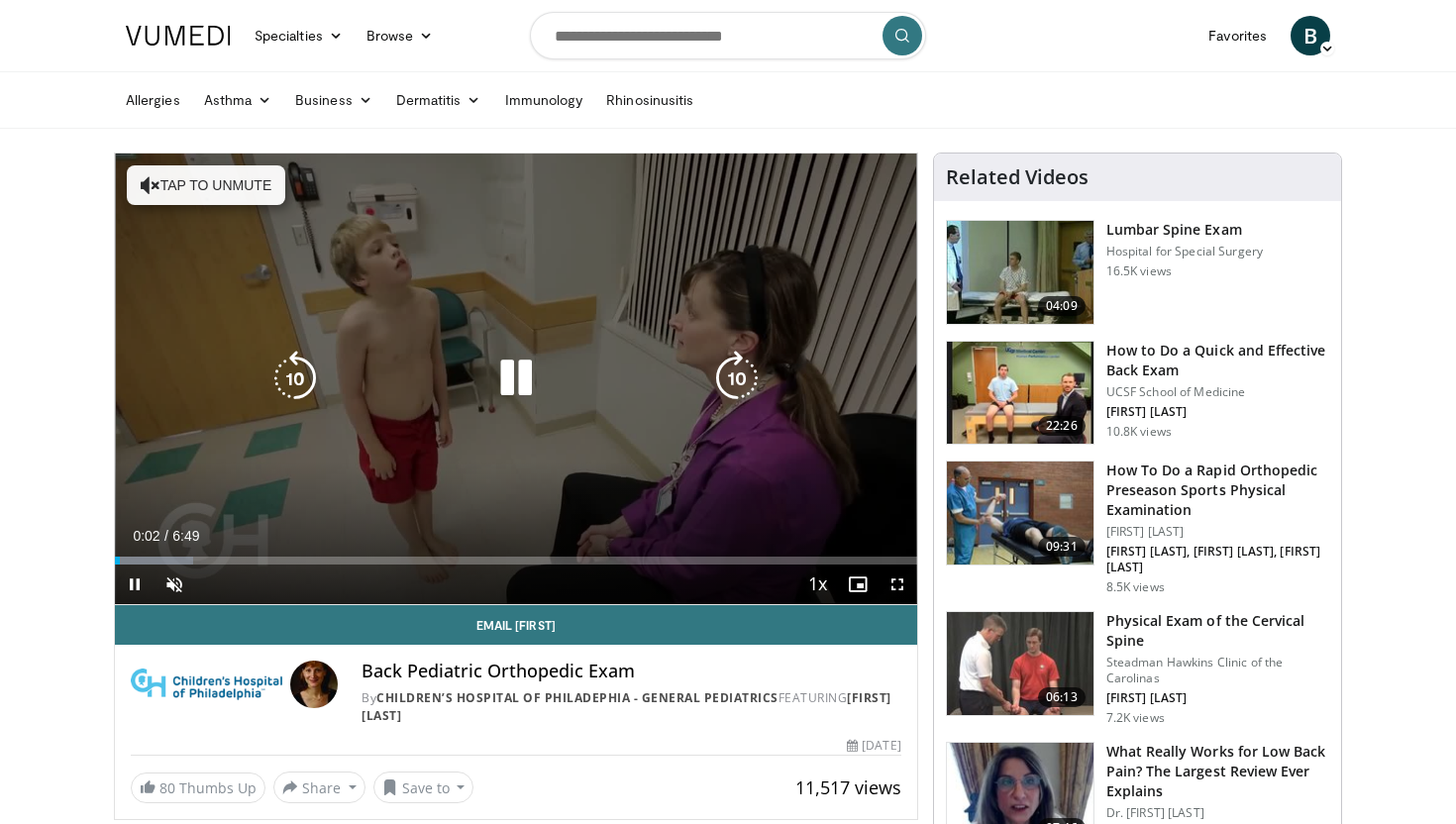 click on "Tap to unmute" at bounding box center [206, 185] 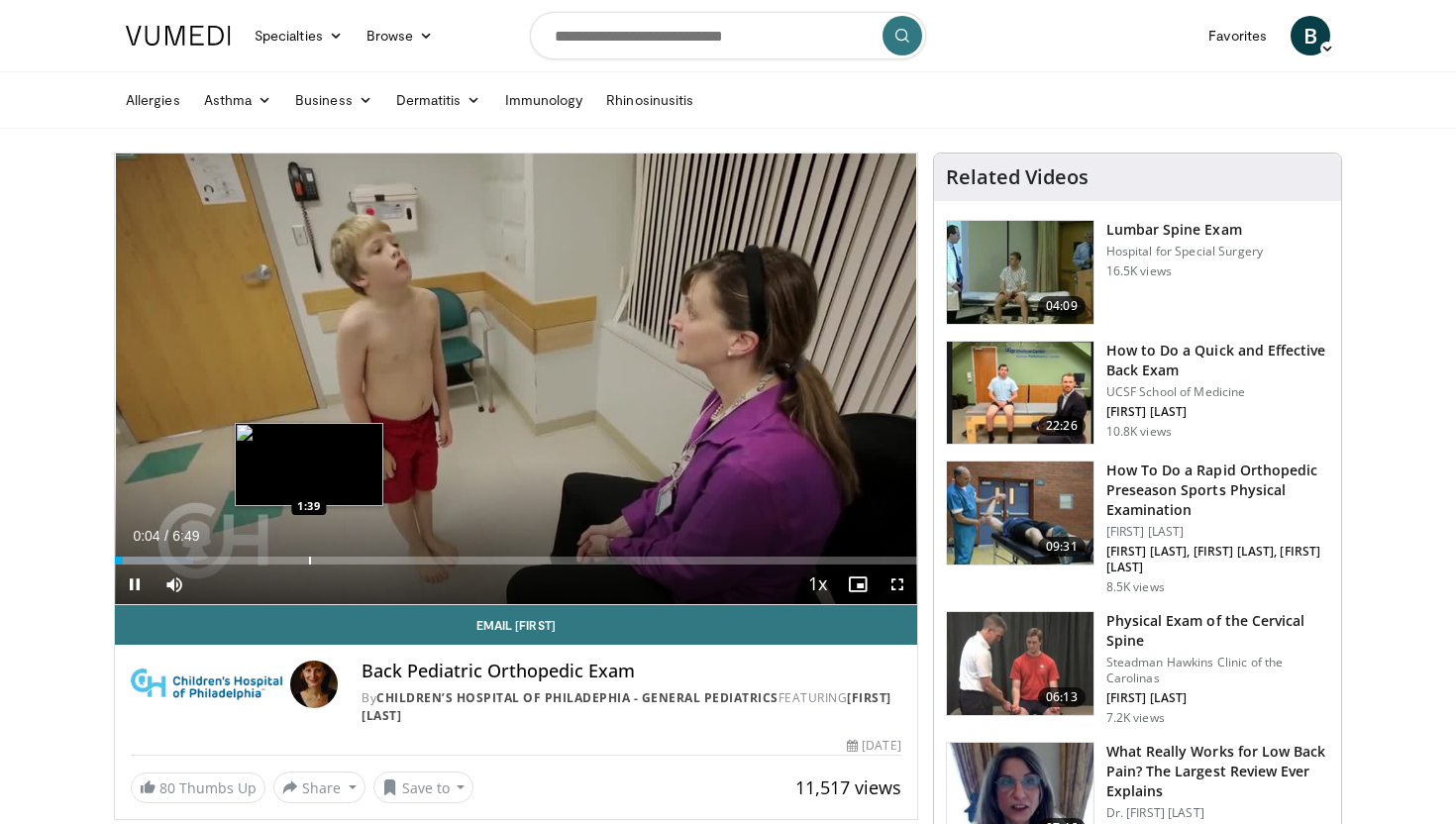 click on "Loaded :  9.72% 0:04 1:39" at bounding box center (516, 555) 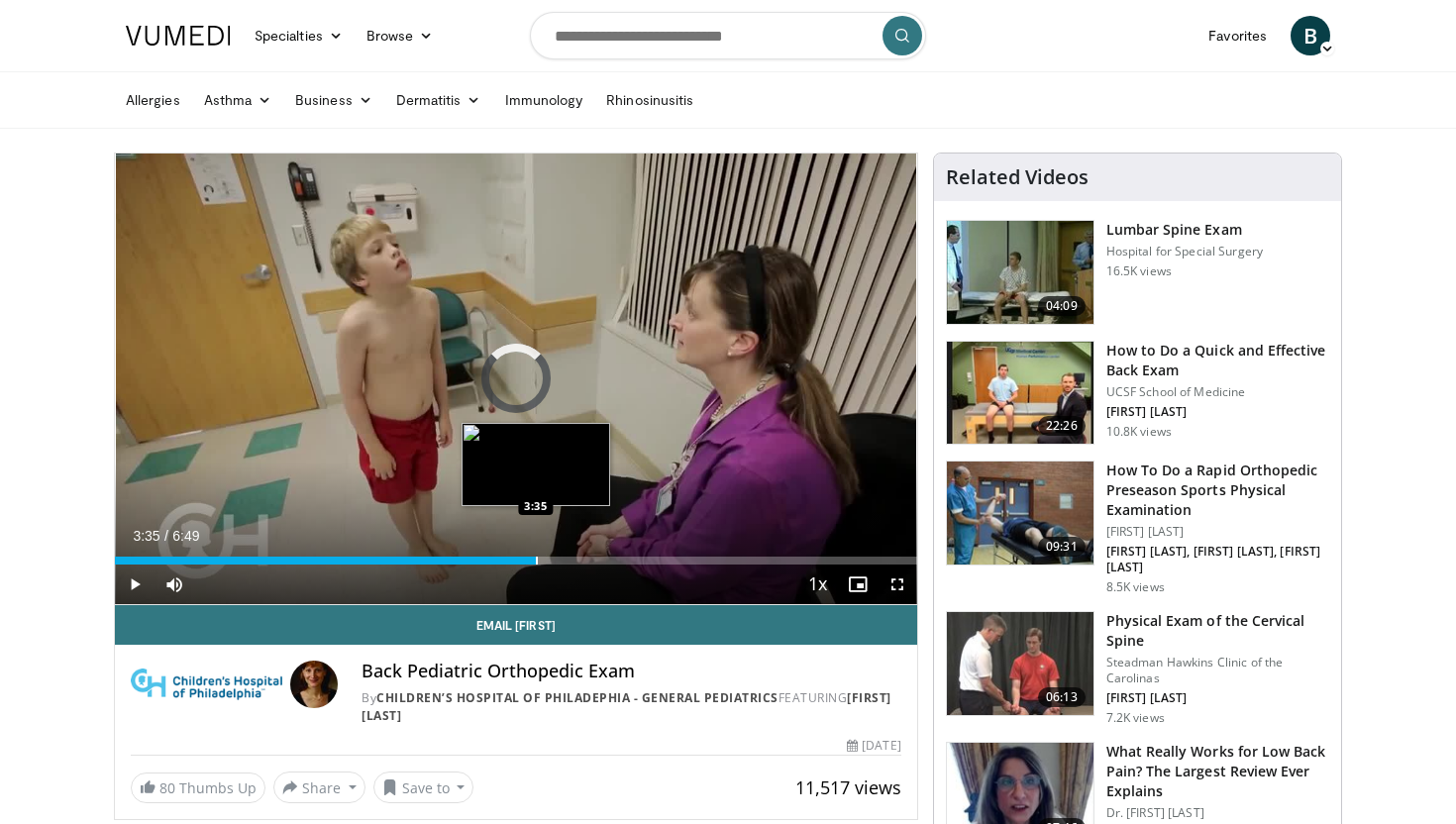 click at bounding box center (537, 561) 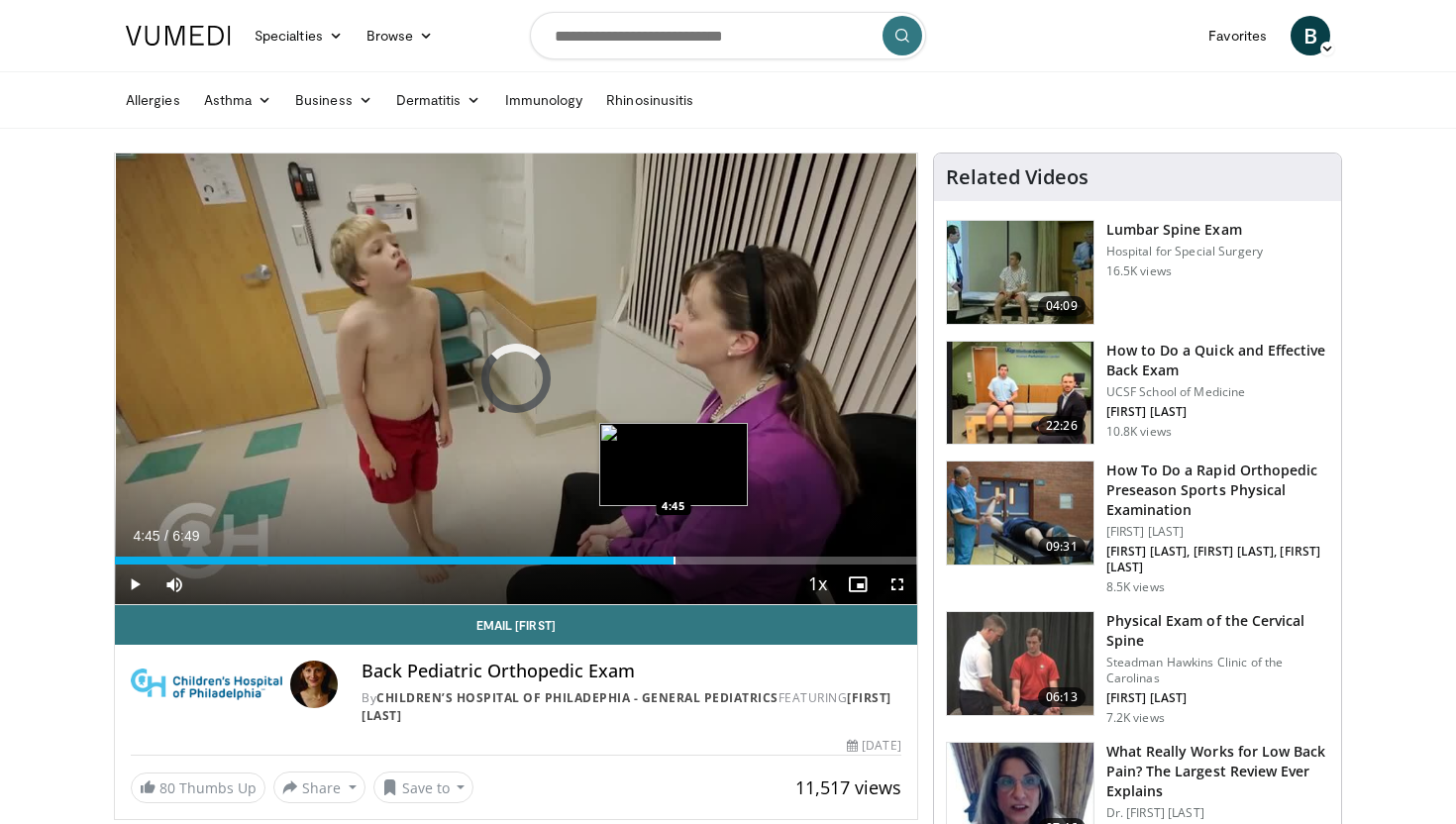 click at bounding box center (675, 561) 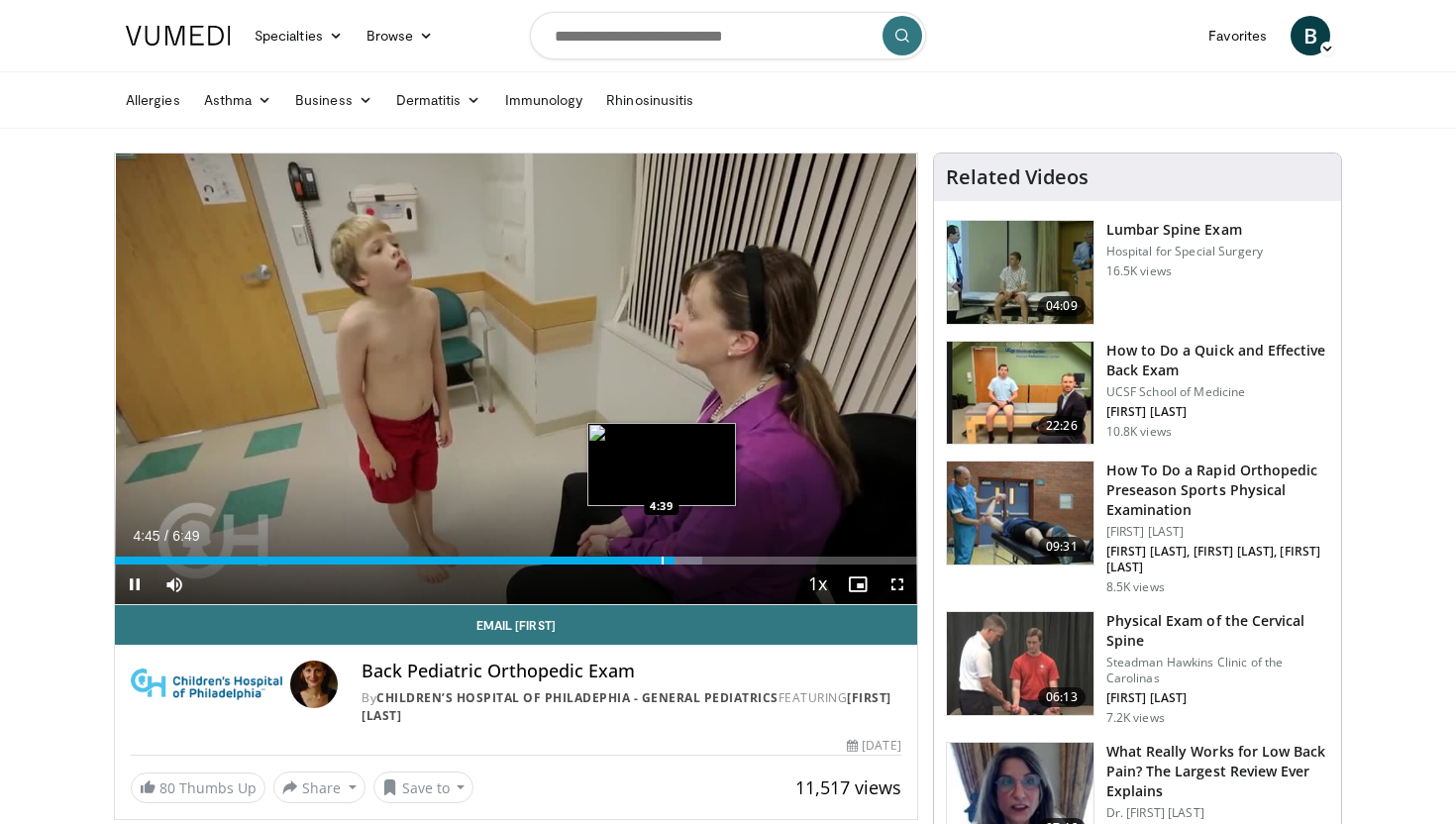 click at bounding box center (663, 561) 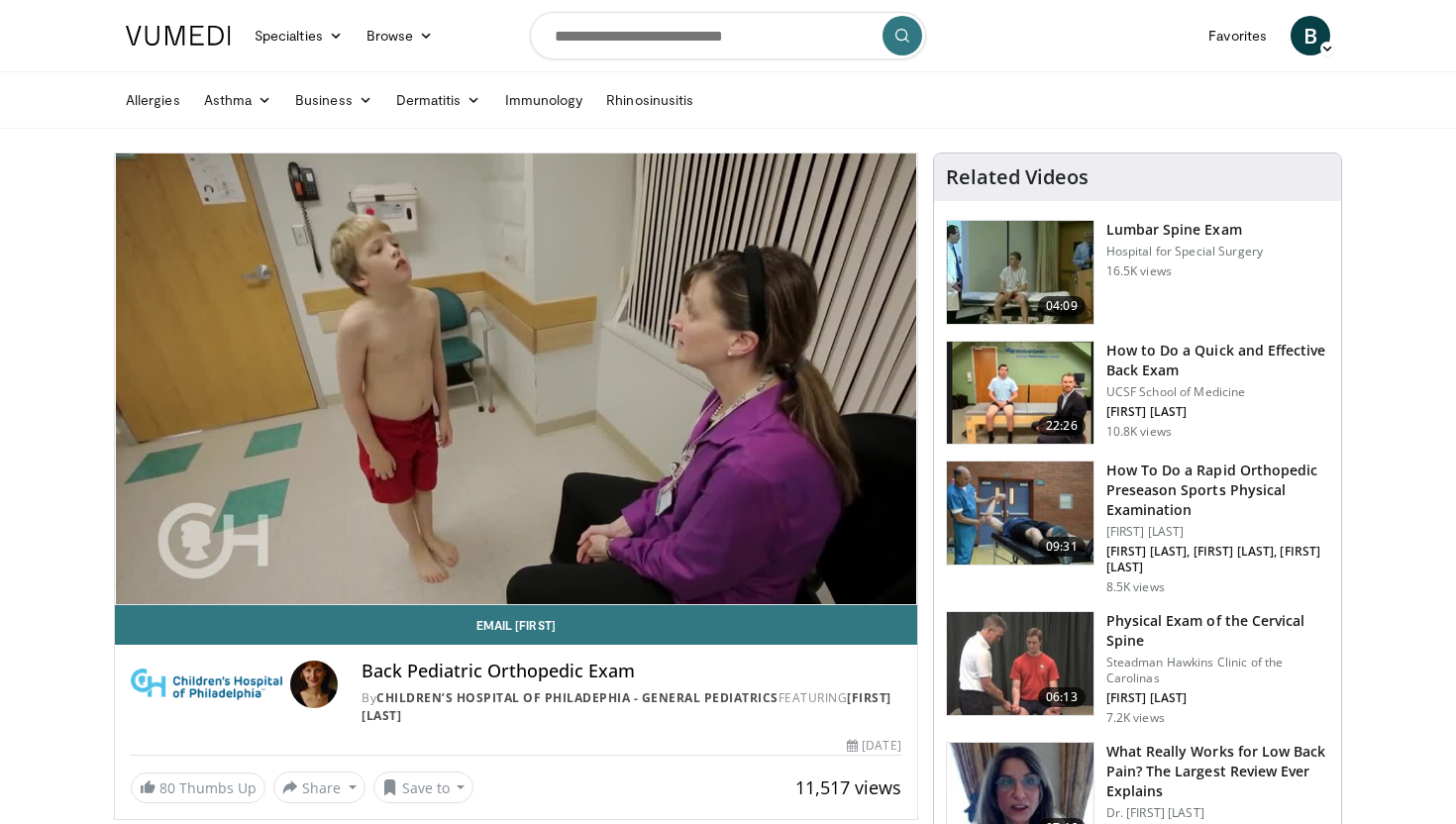 click at bounding box center (728, 36) 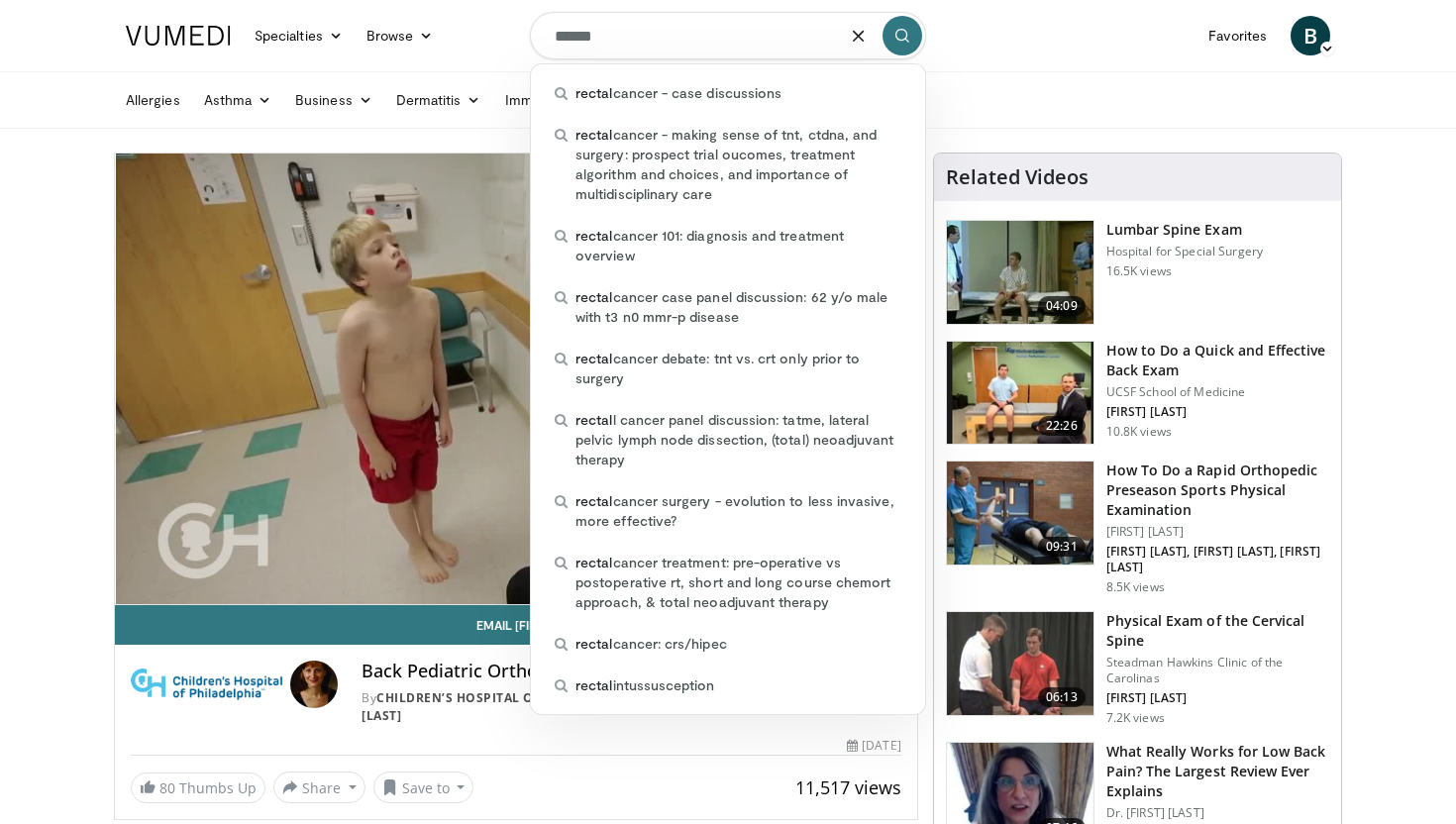 type on "******" 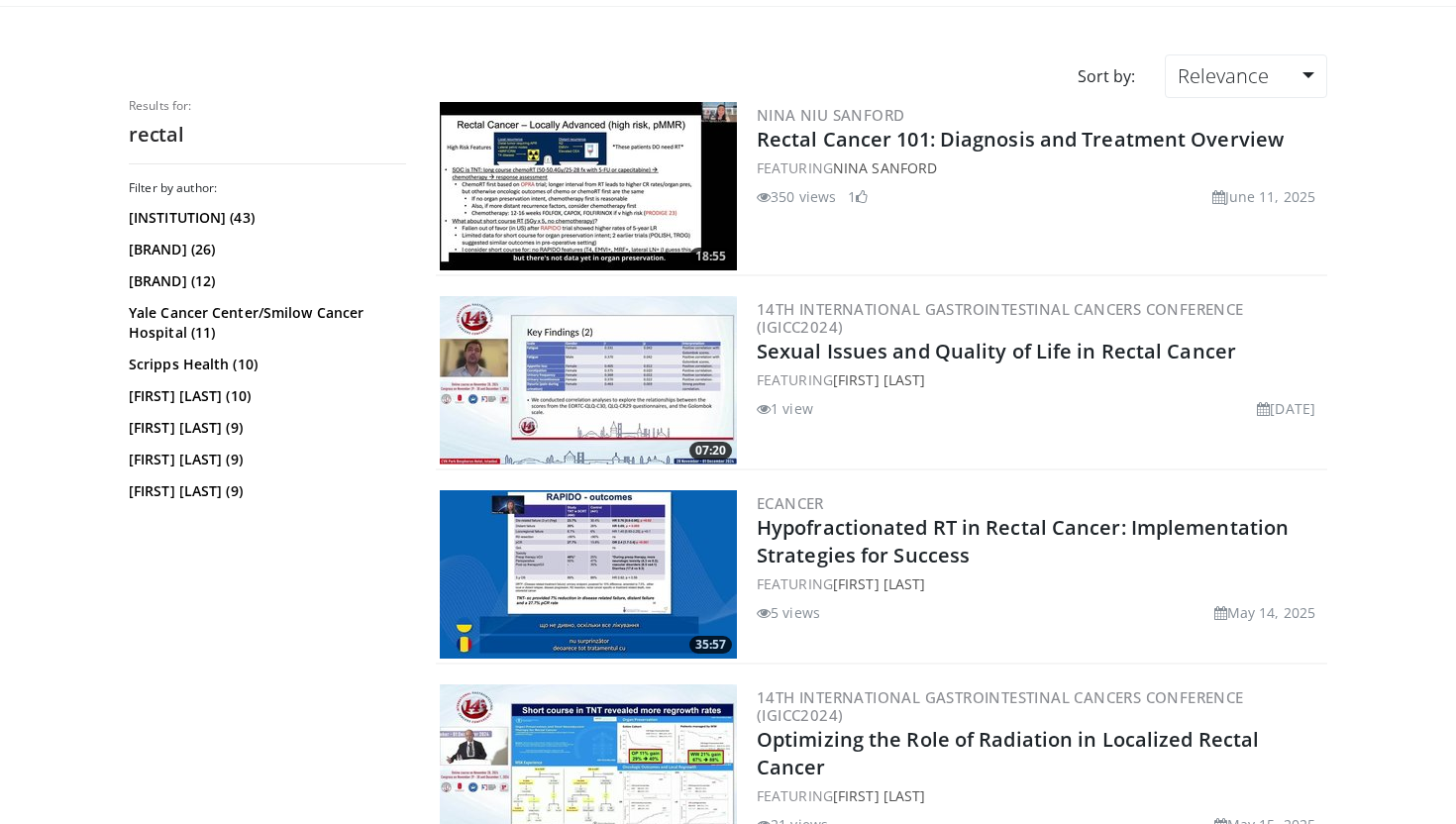 scroll, scrollTop: 0, scrollLeft: 0, axis: both 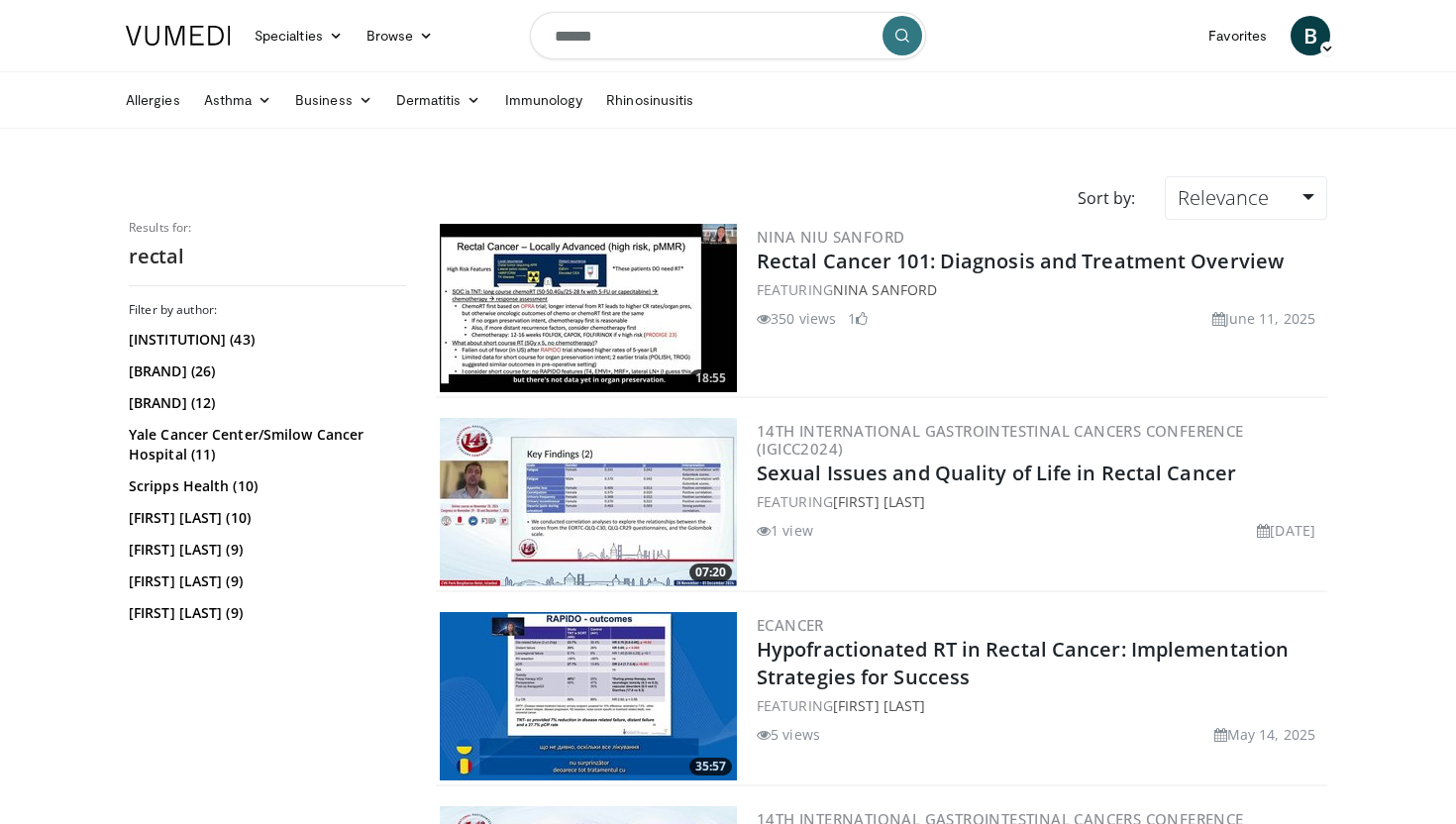 click on "******" at bounding box center (728, 36) 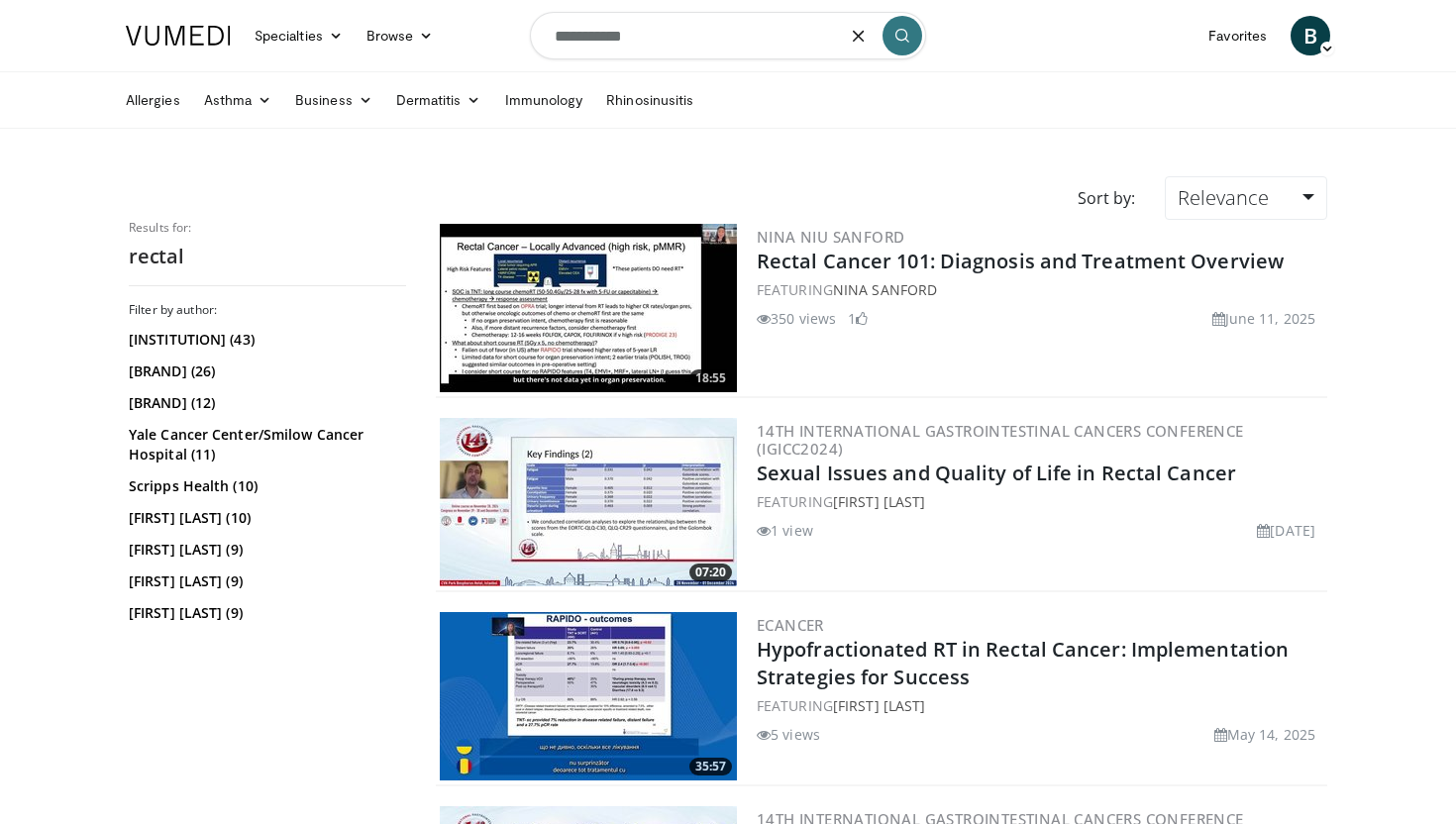 type on "**********" 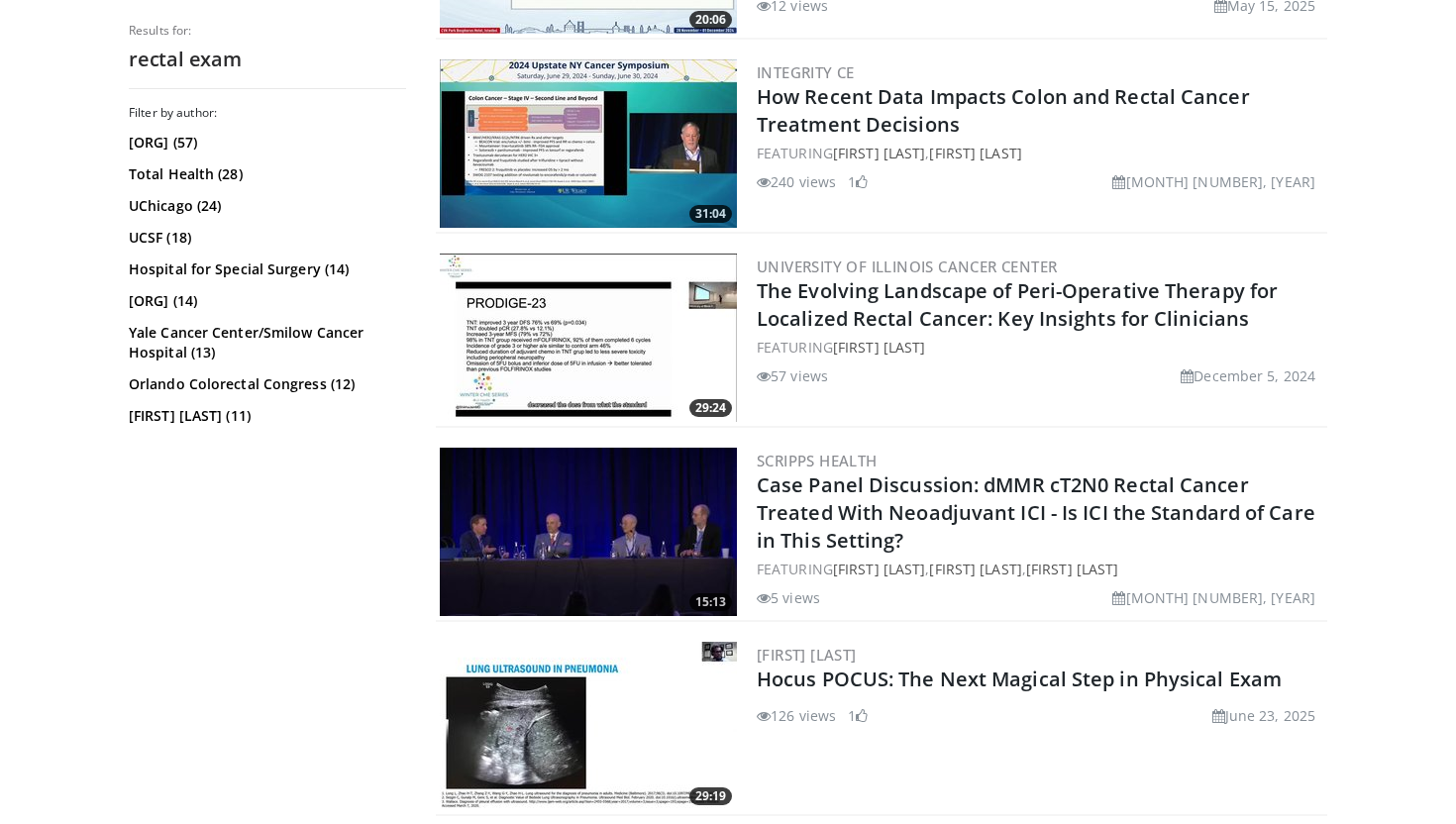 scroll, scrollTop: 4310, scrollLeft: 0, axis: vertical 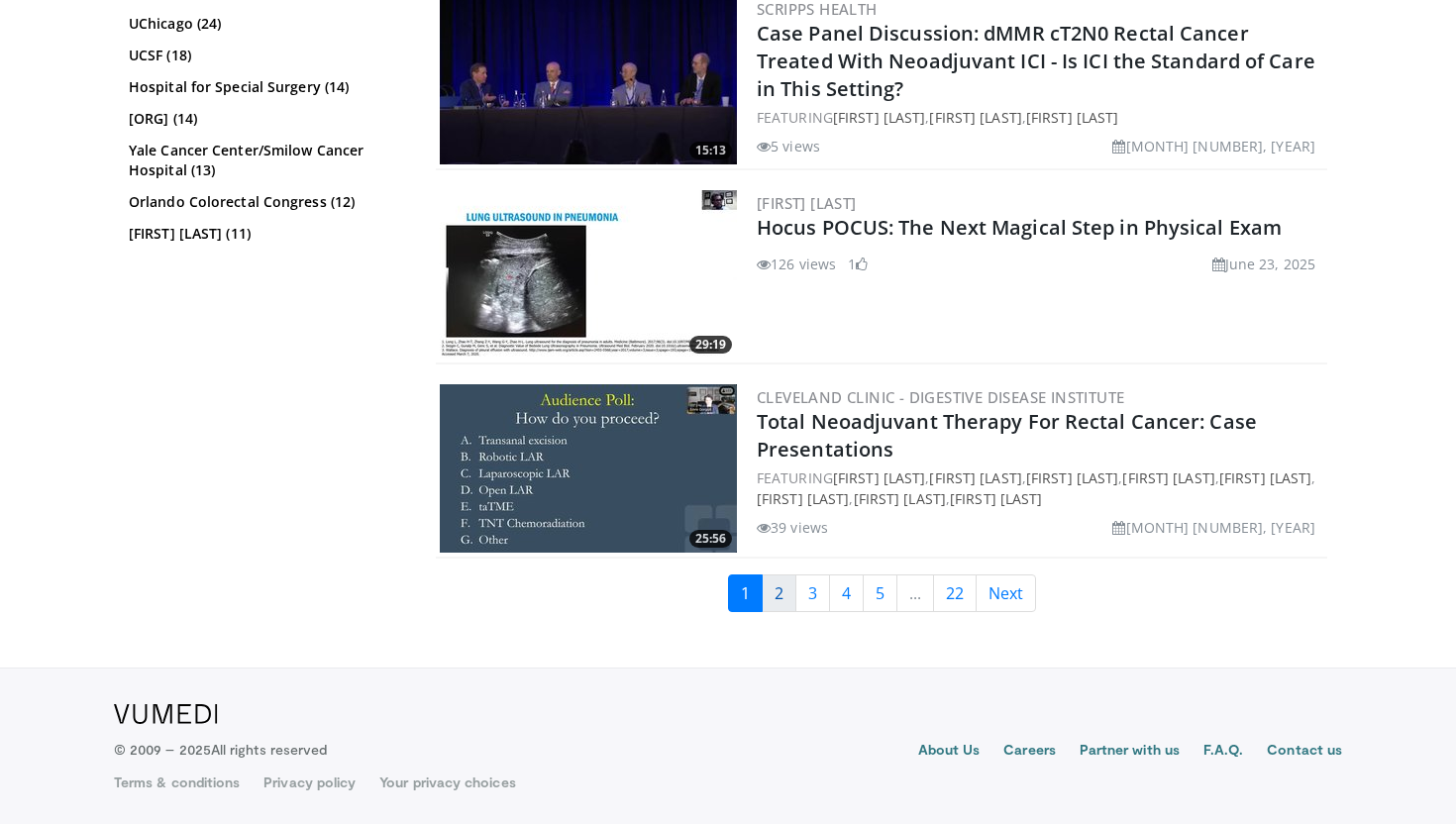 click on "2" at bounding box center (779, 593) 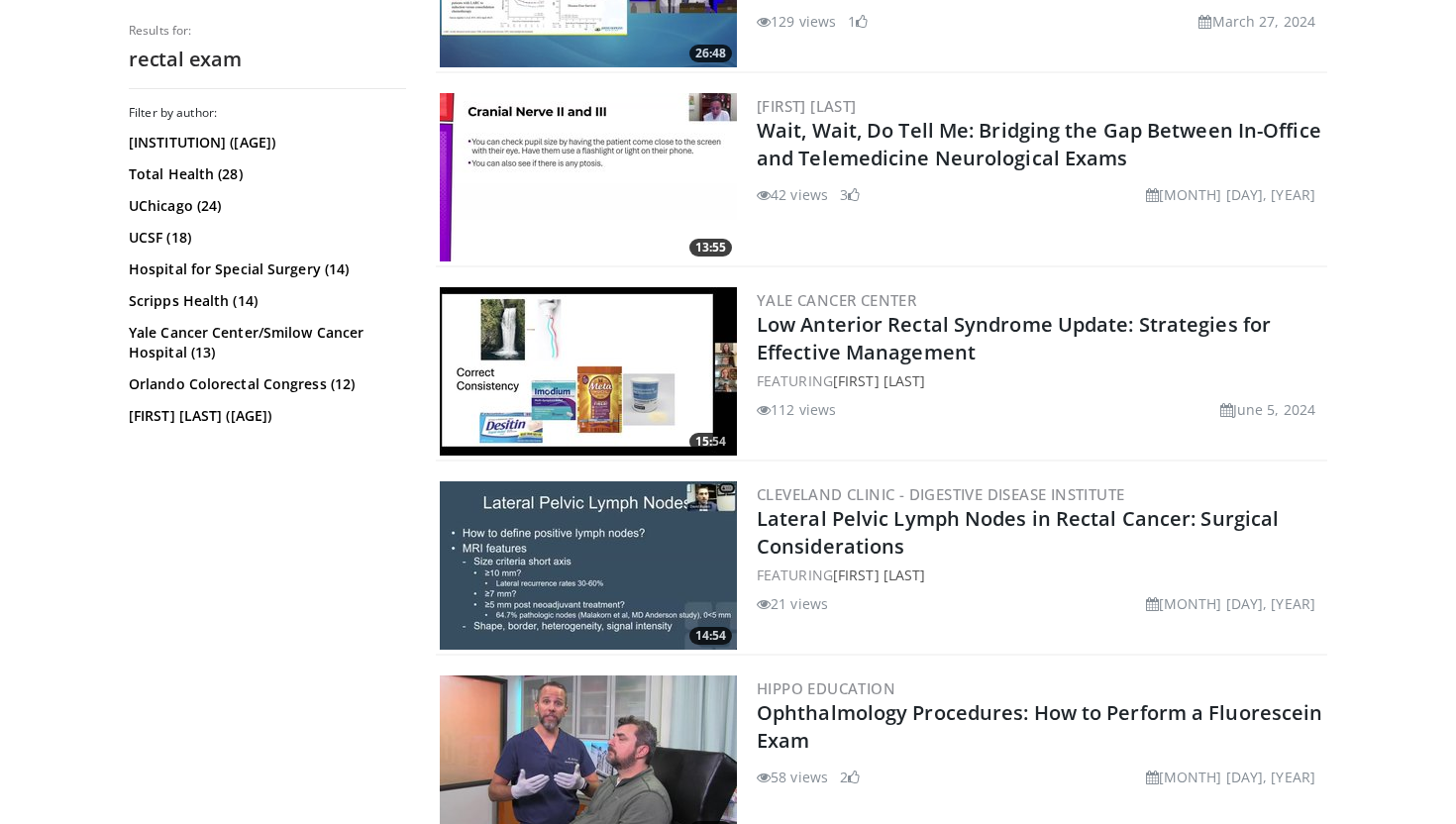 scroll, scrollTop: 4511, scrollLeft: 0, axis: vertical 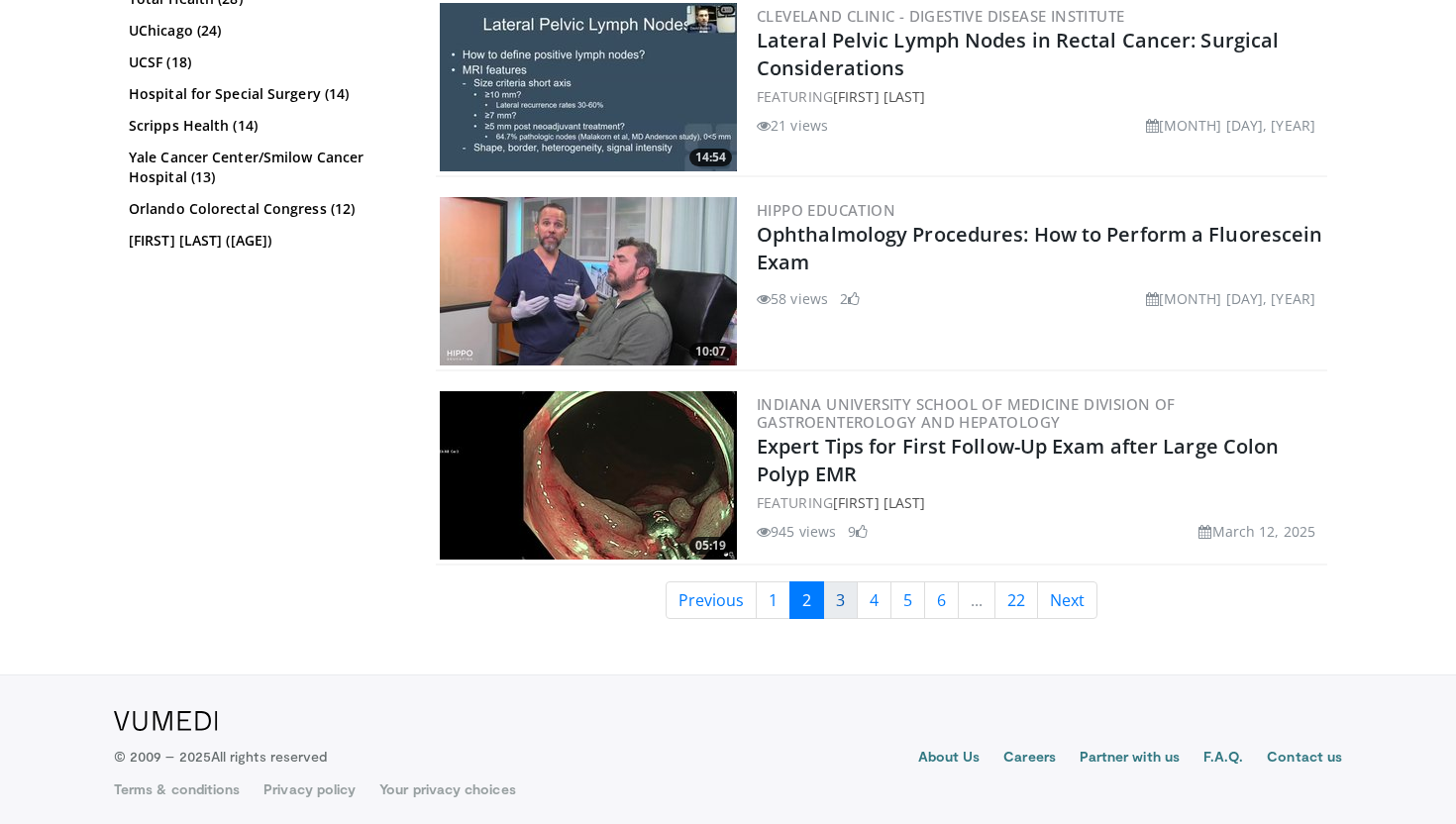 click on "3" at bounding box center (840, 600) 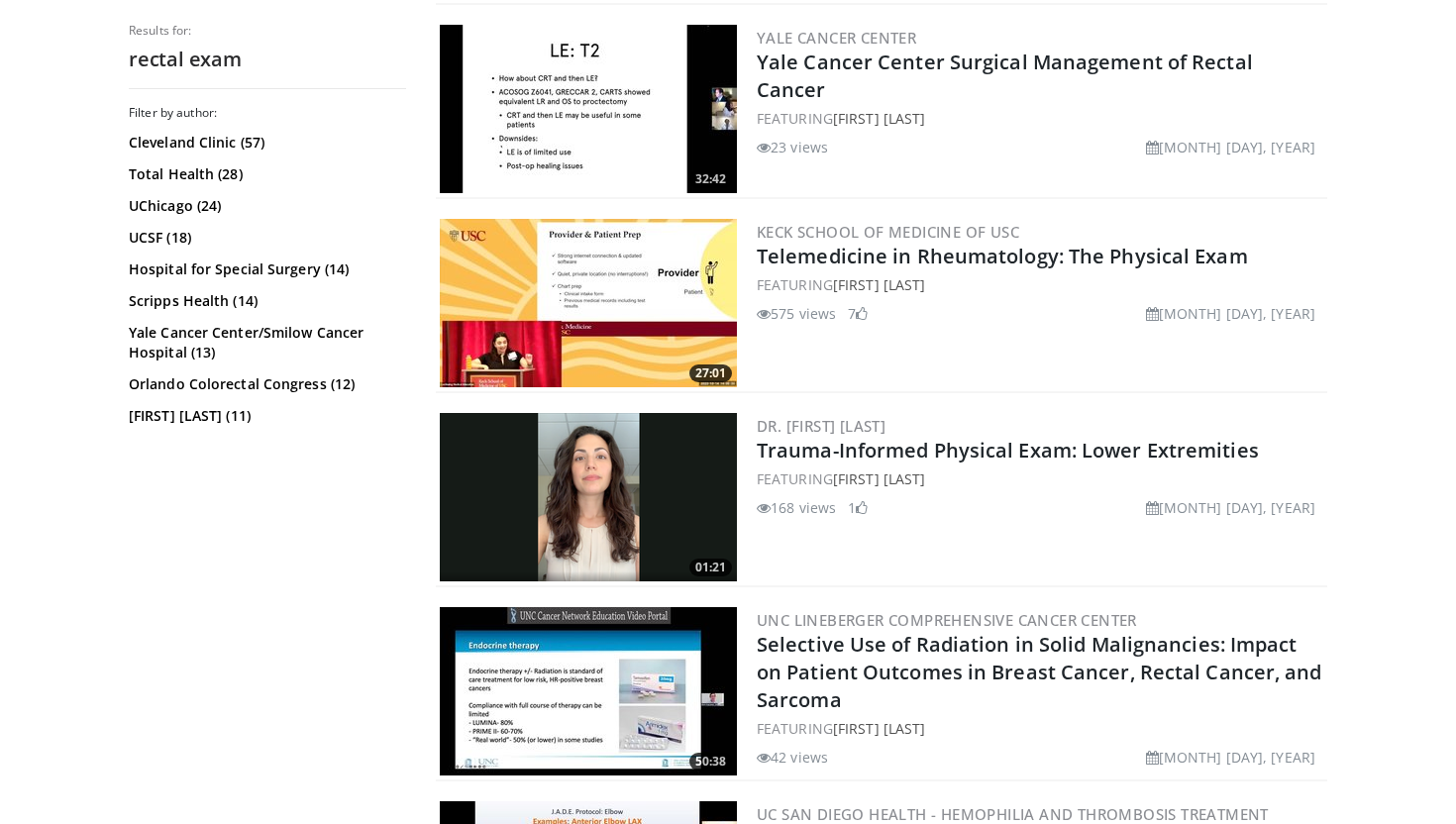 scroll, scrollTop: 4498, scrollLeft: 0, axis: vertical 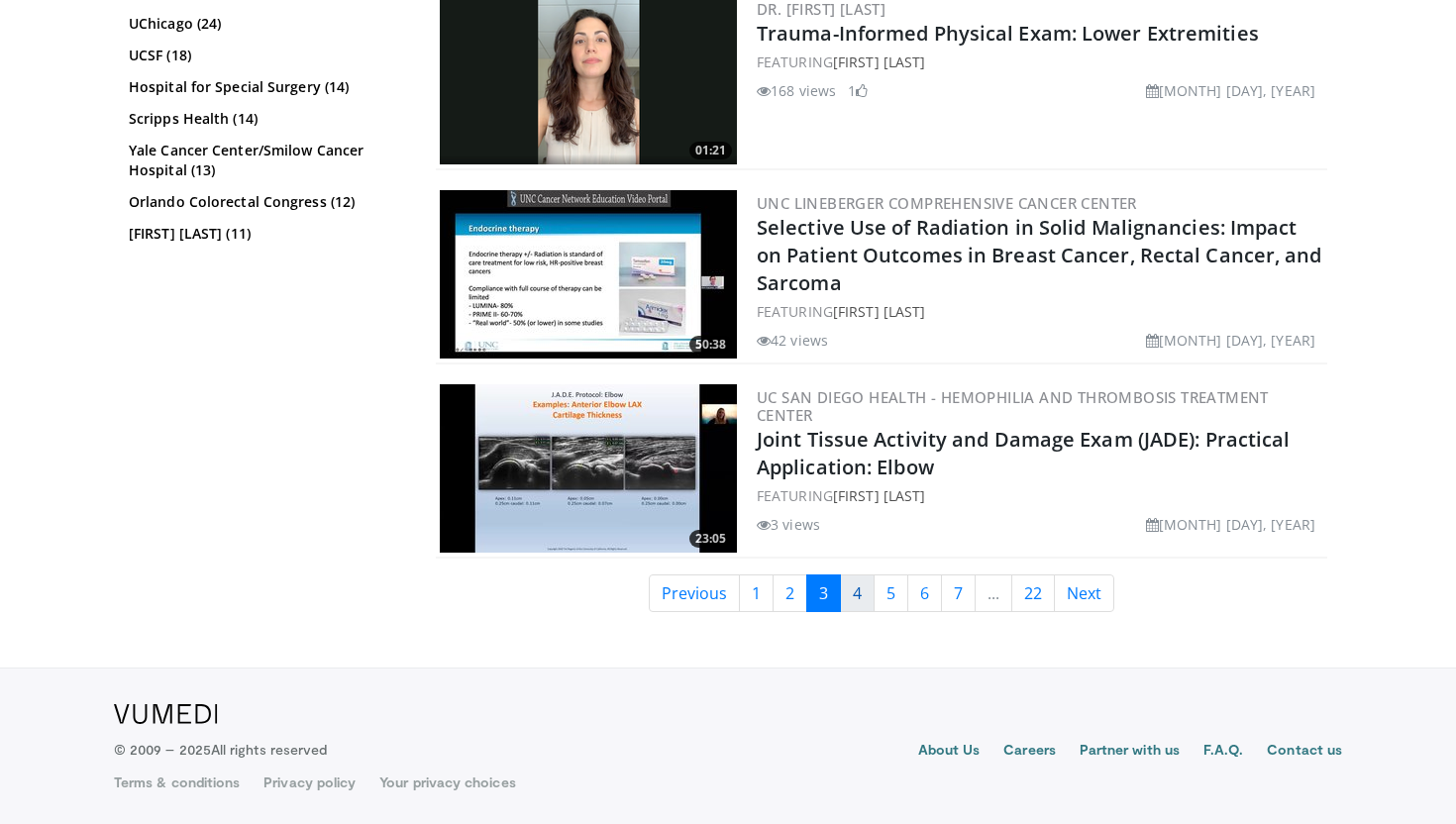 click on "4" at bounding box center [857, 593] 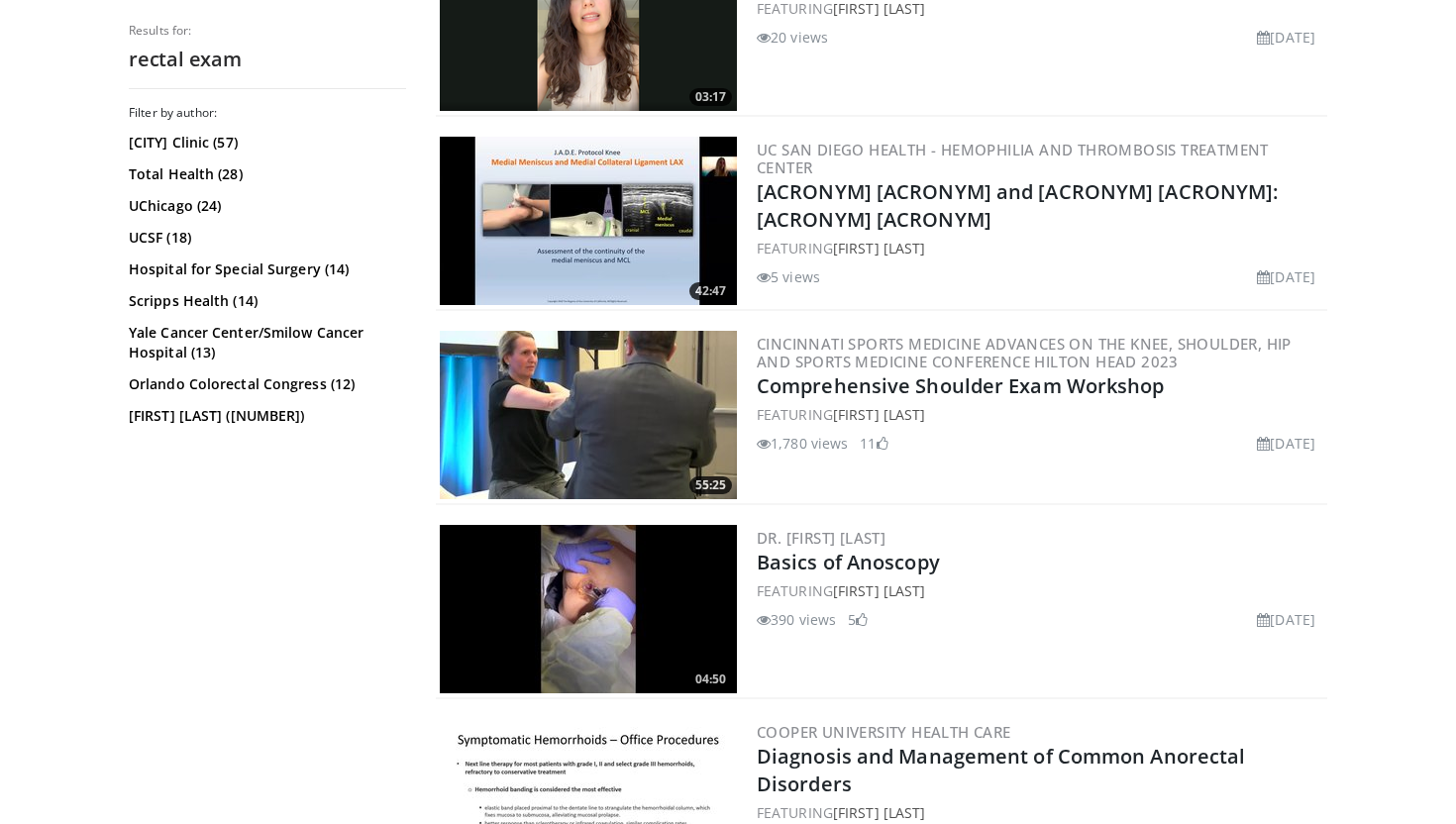 scroll, scrollTop: 2853, scrollLeft: 0, axis: vertical 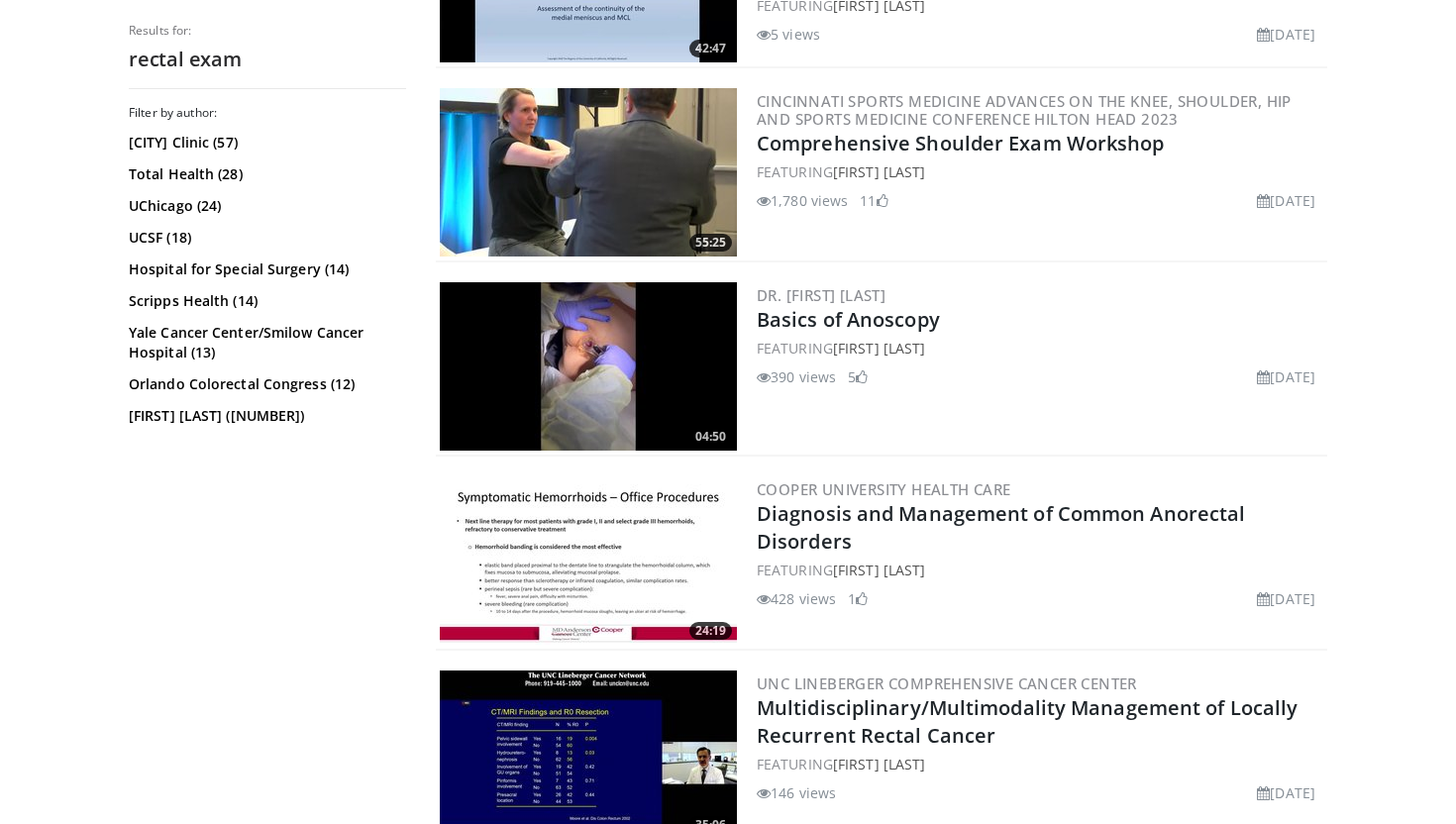 click at bounding box center [588, 366] 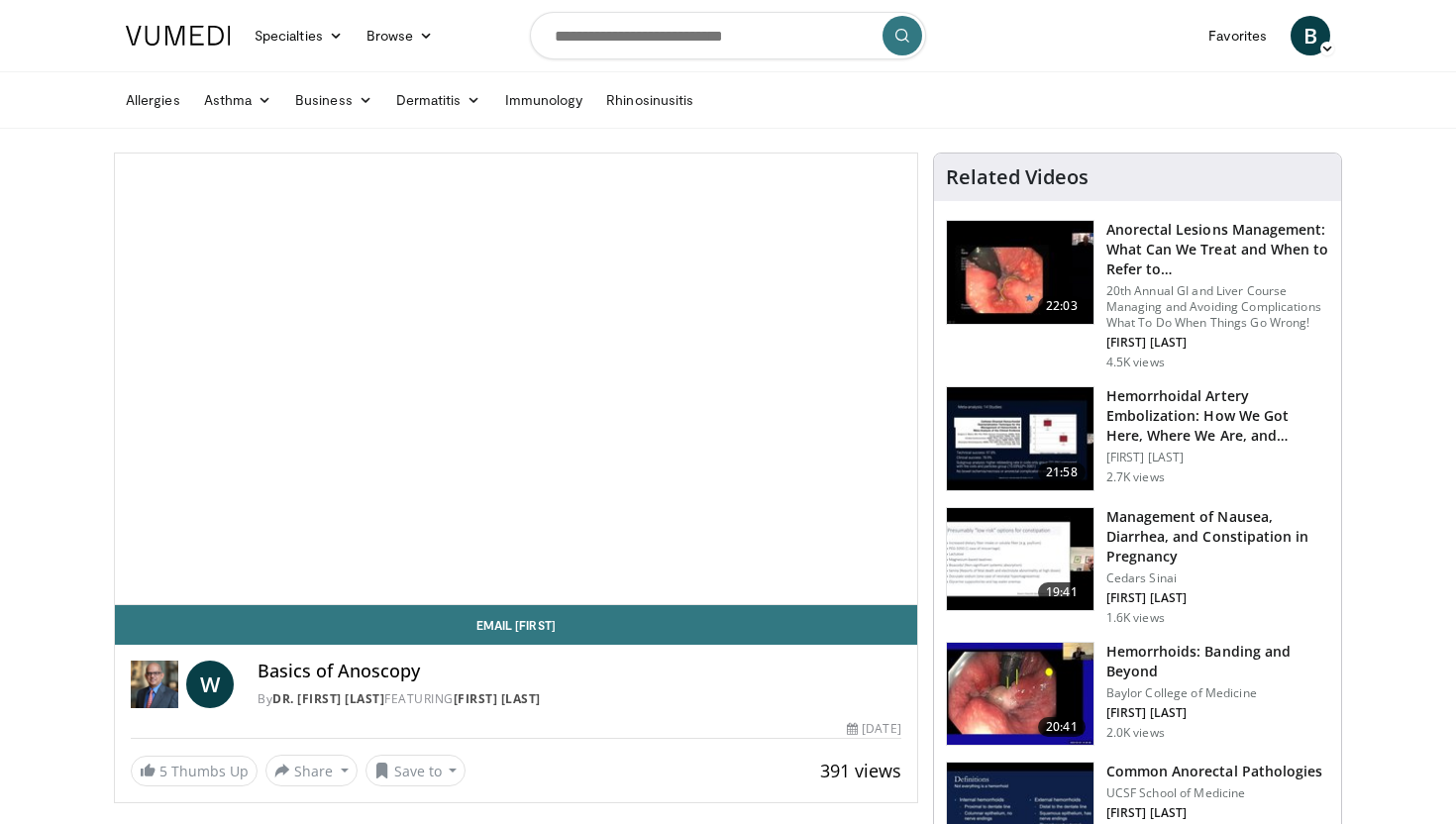 scroll, scrollTop: 0, scrollLeft: 0, axis: both 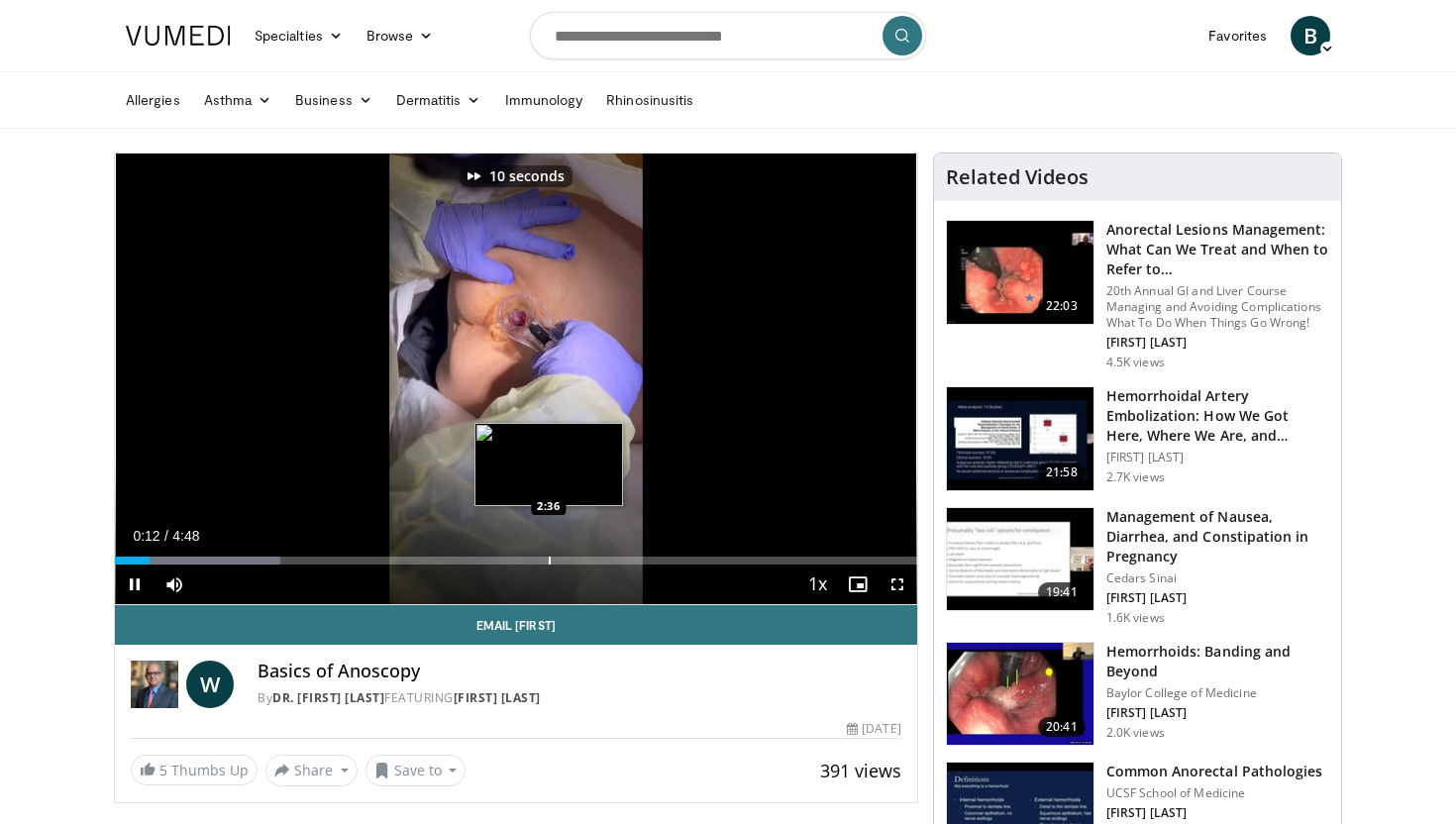 click at bounding box center (550, 561) 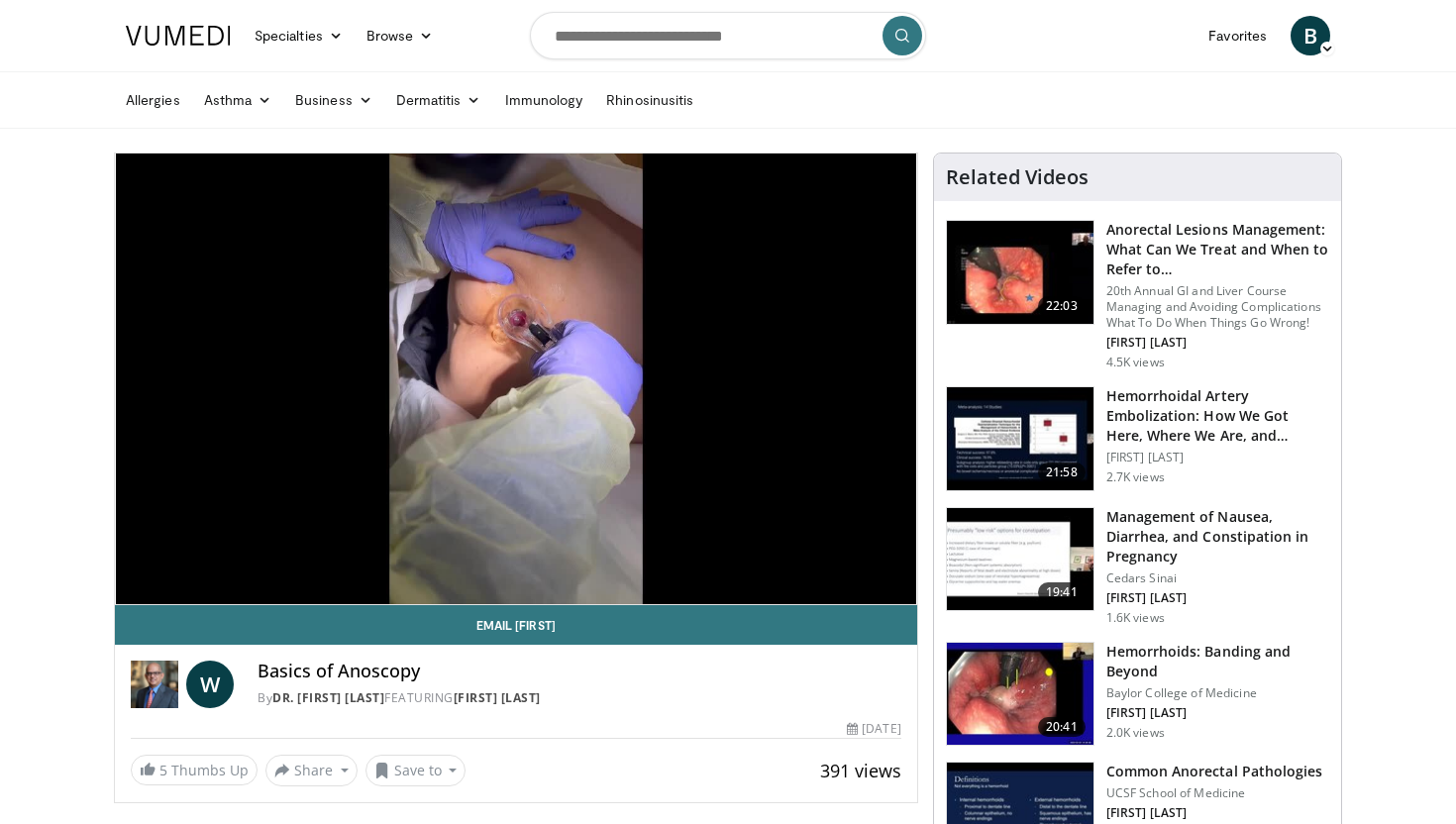 click at bounding box center [728, 36] 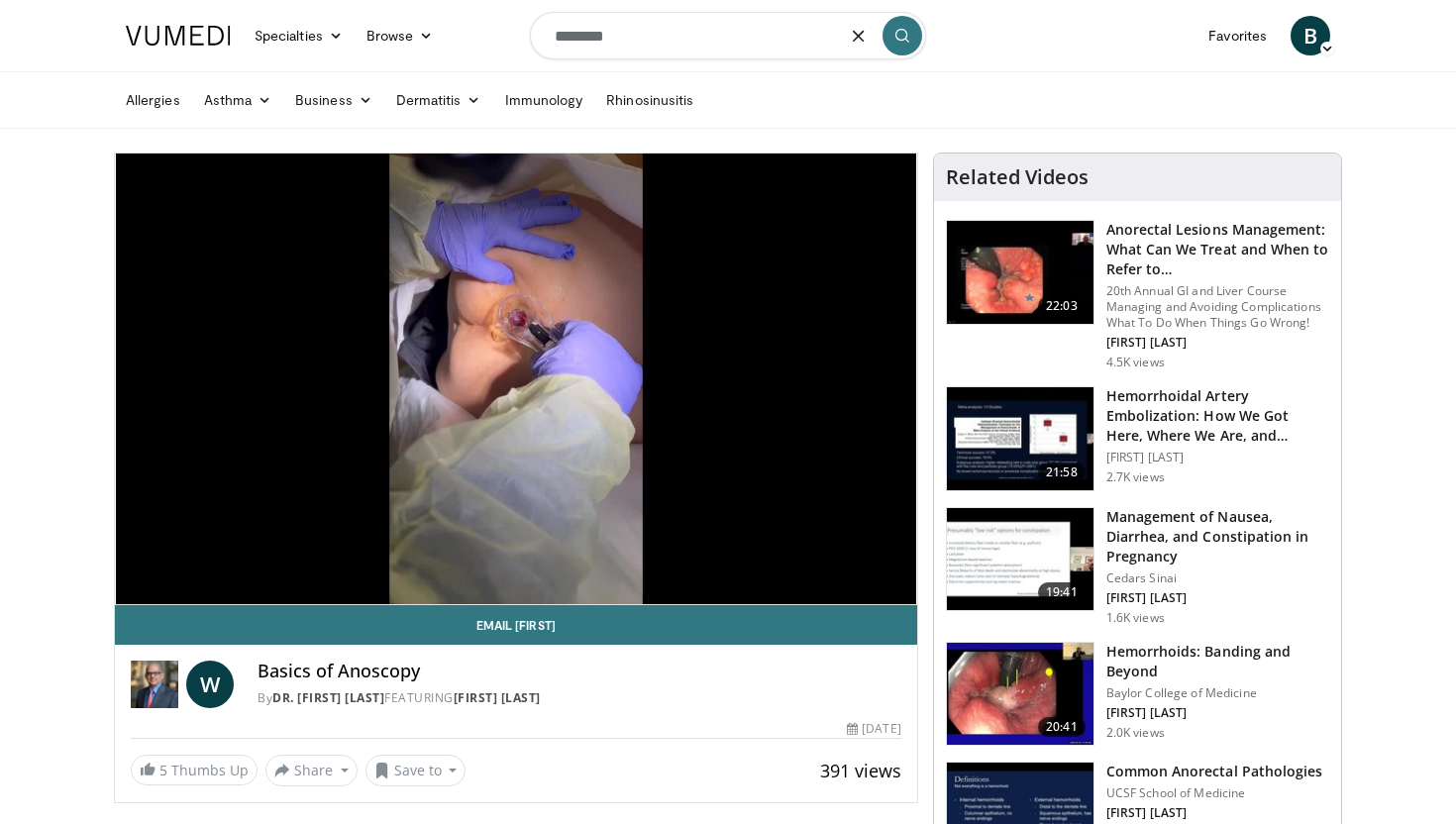 type on "********" 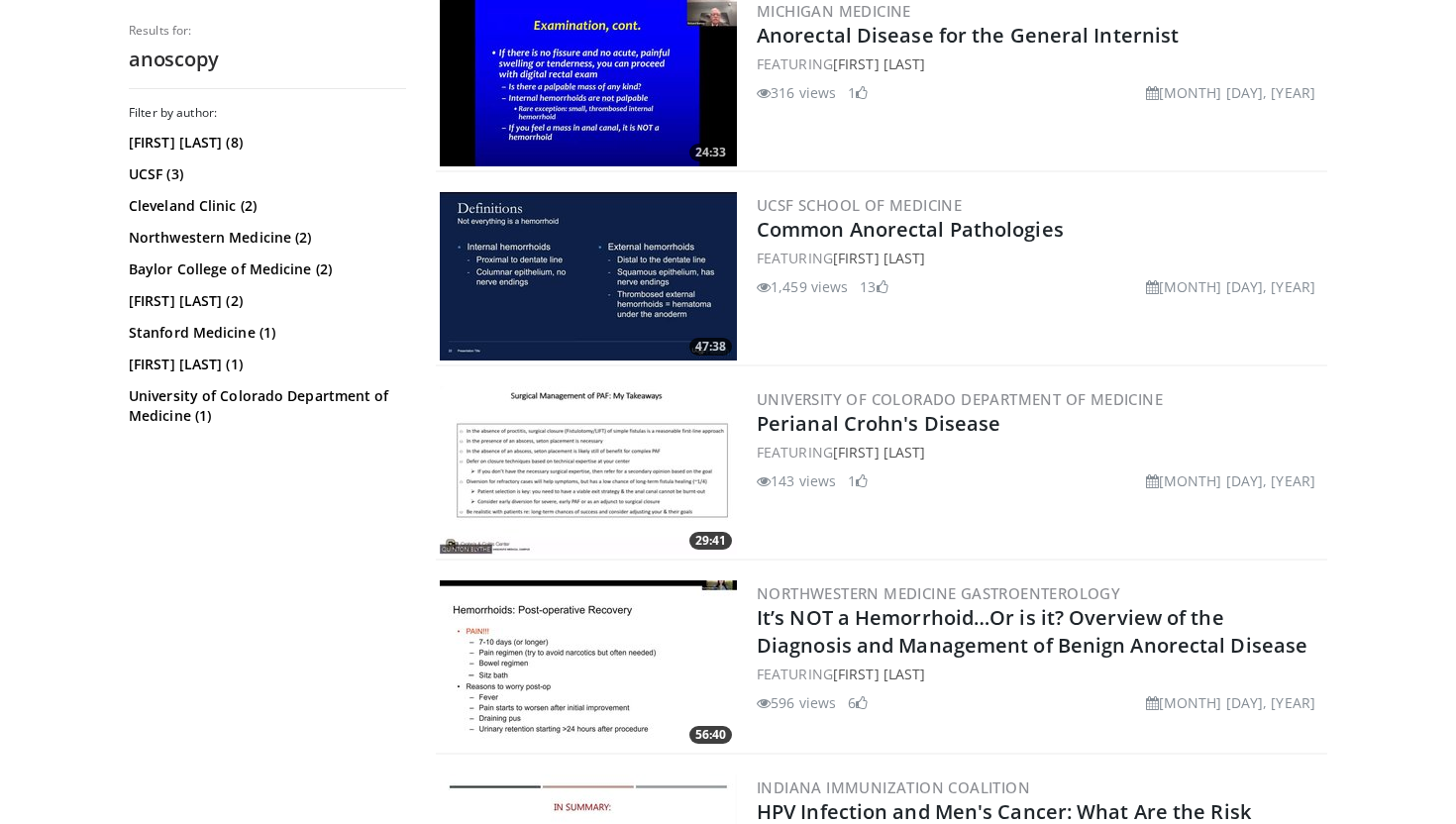scroll, scrollTop: 2661, scrollLeft: 0, axis: vertical 